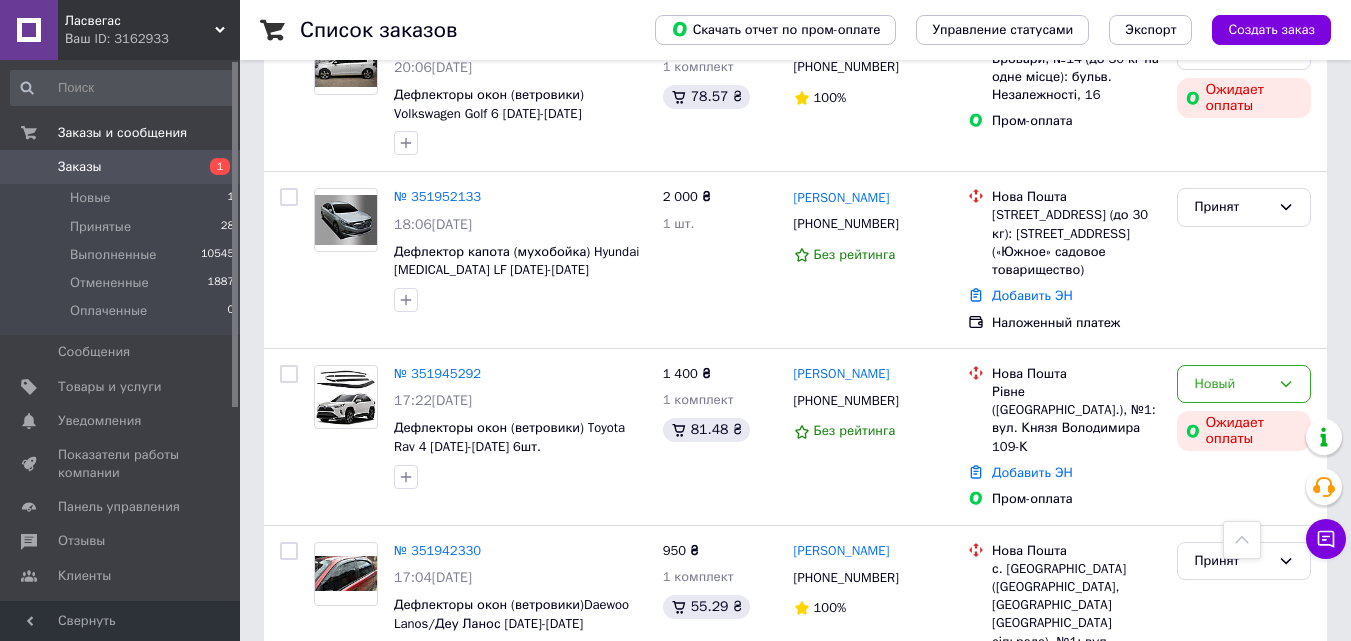 scroll, scrollTop: 600, scrollLeft: 0, axis: vertical 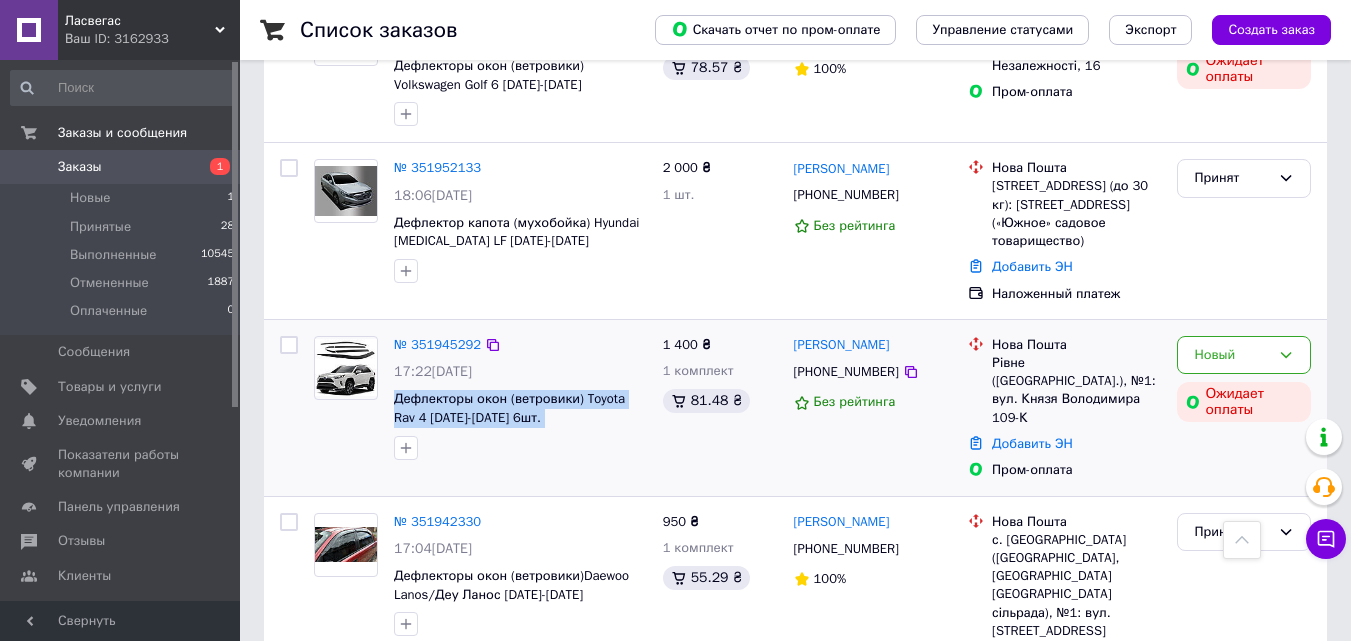 drag, startPoint x: 387, startPoint y: 390, endPoint x: 615, endPoint y: 424, distance: 230.52115 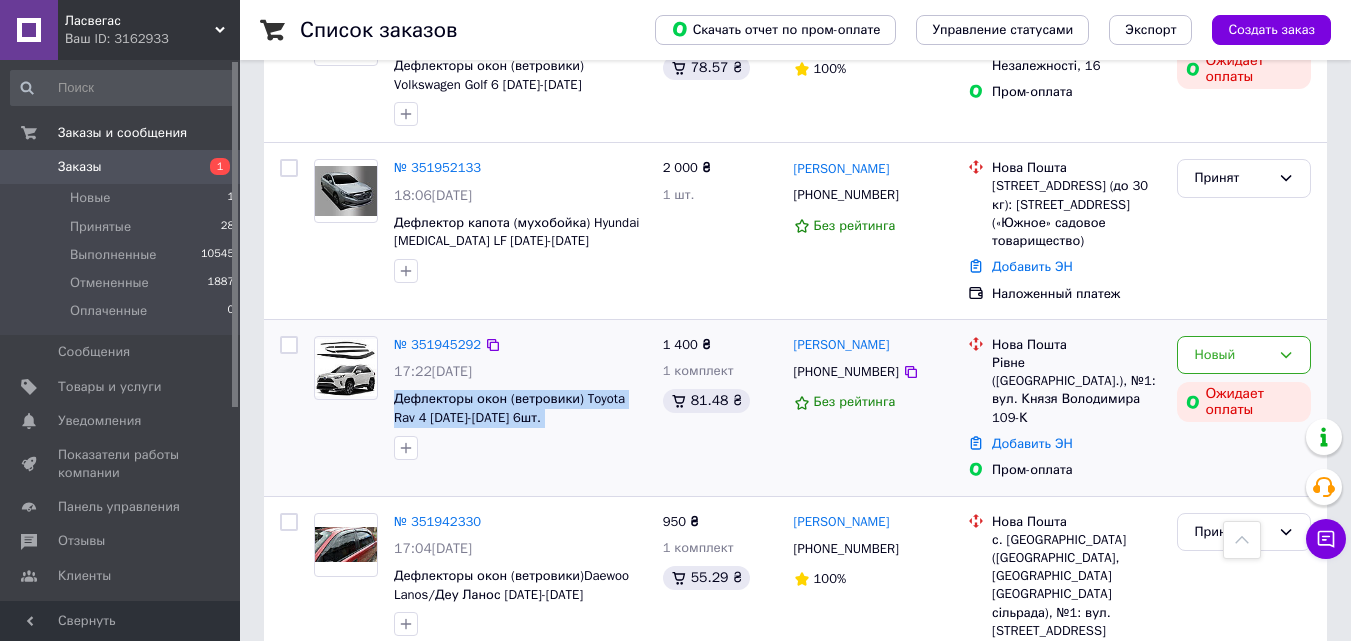 copy on "Дефлекторы окон (ветровики) Toyota Rav 4 [DATE]-[DATE] 6шт. (Autoclover/Южная" 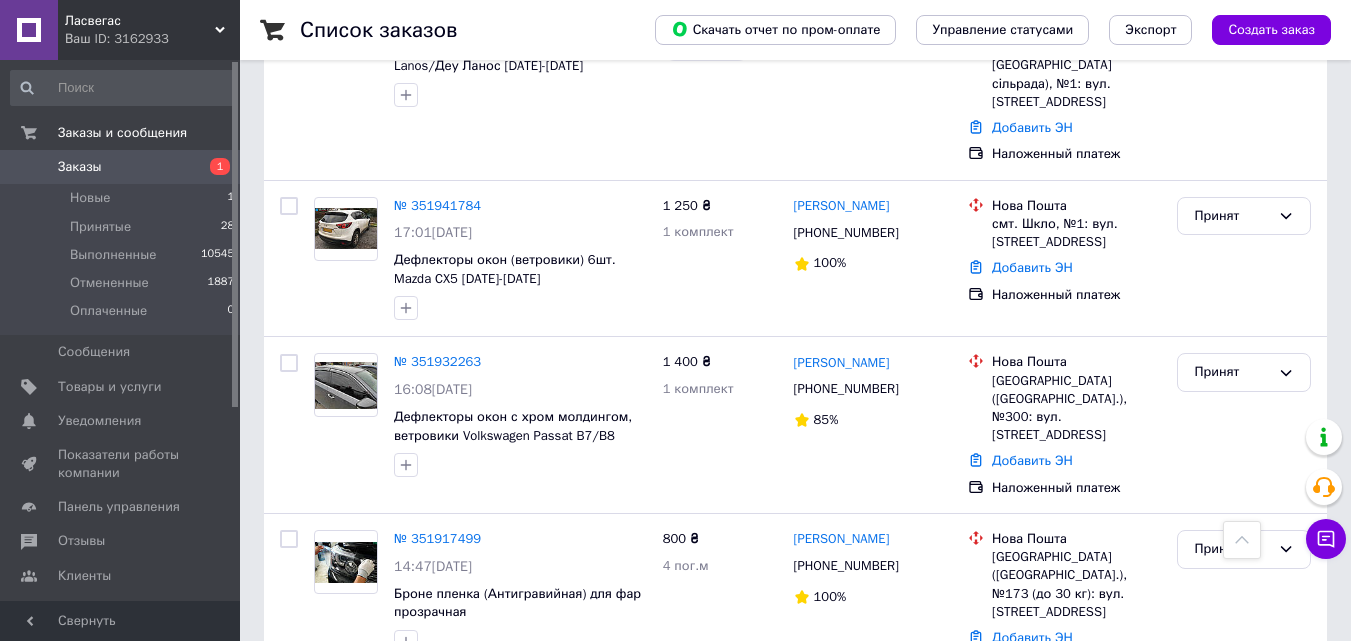 scroll, scrollTop: 1100, scrollLeft: 0, axis: vertical 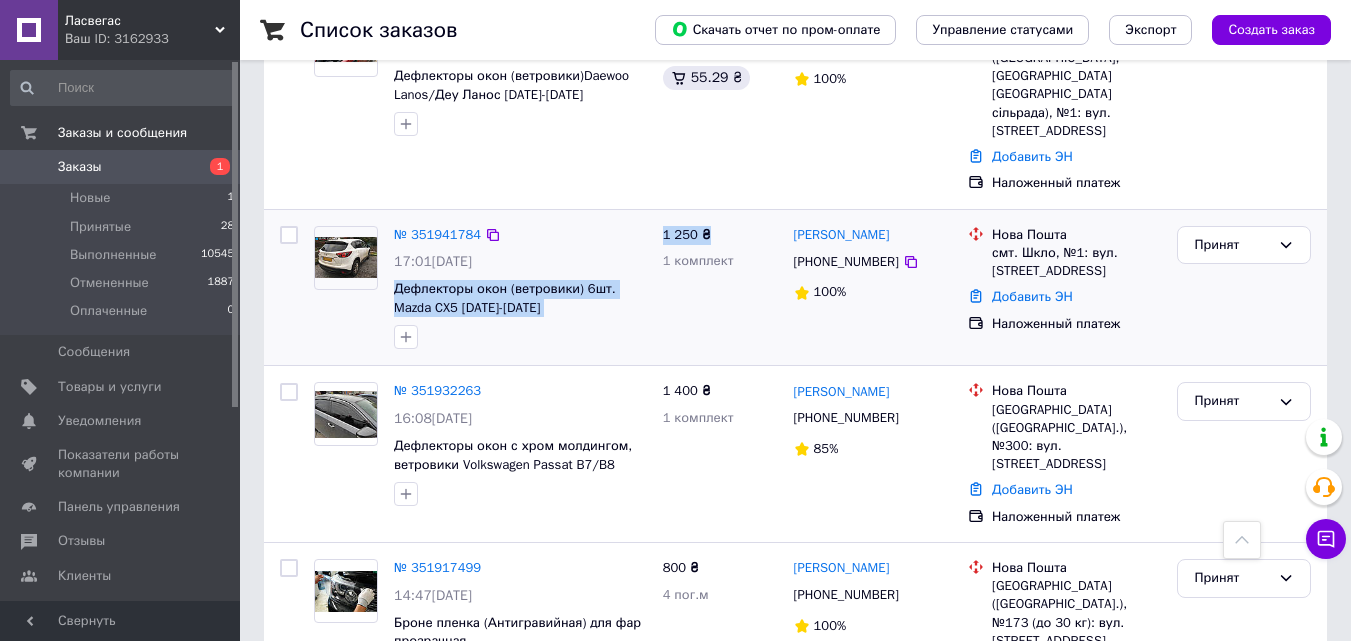 drag, startPoint x: 392, startPoint y: 250, endPoint x: 656, endPoint y: 271, distance: 264.83392 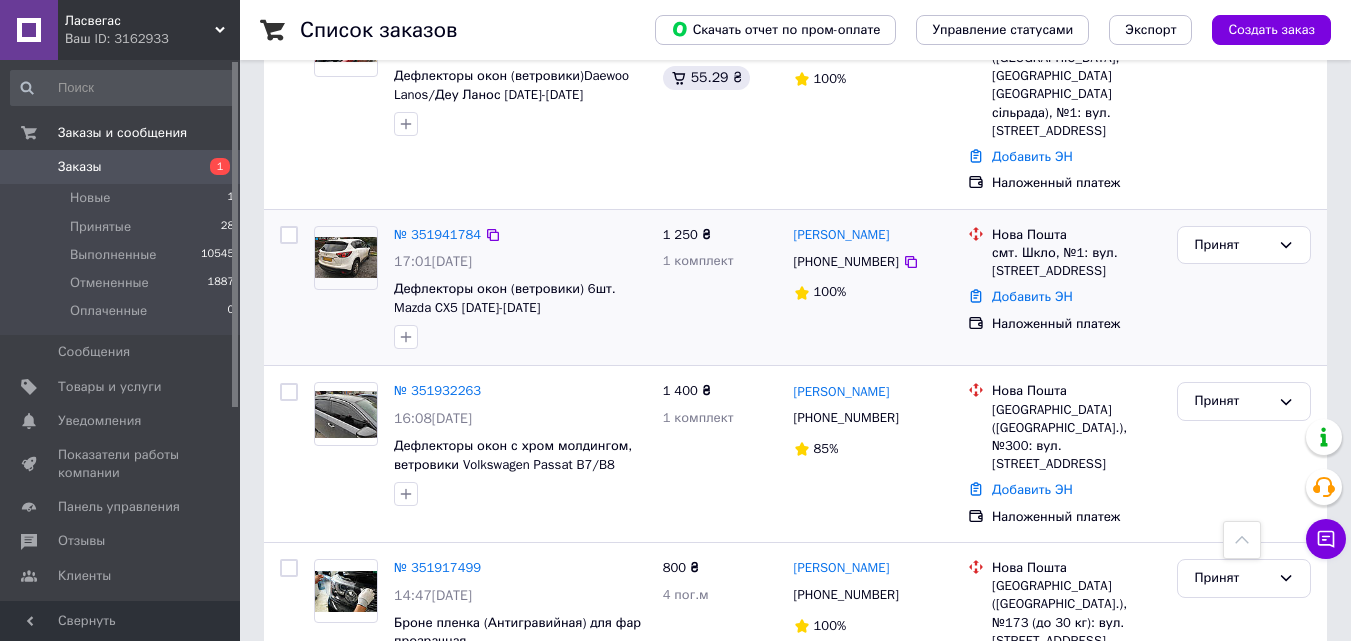 click at bounding box center [346, 288] 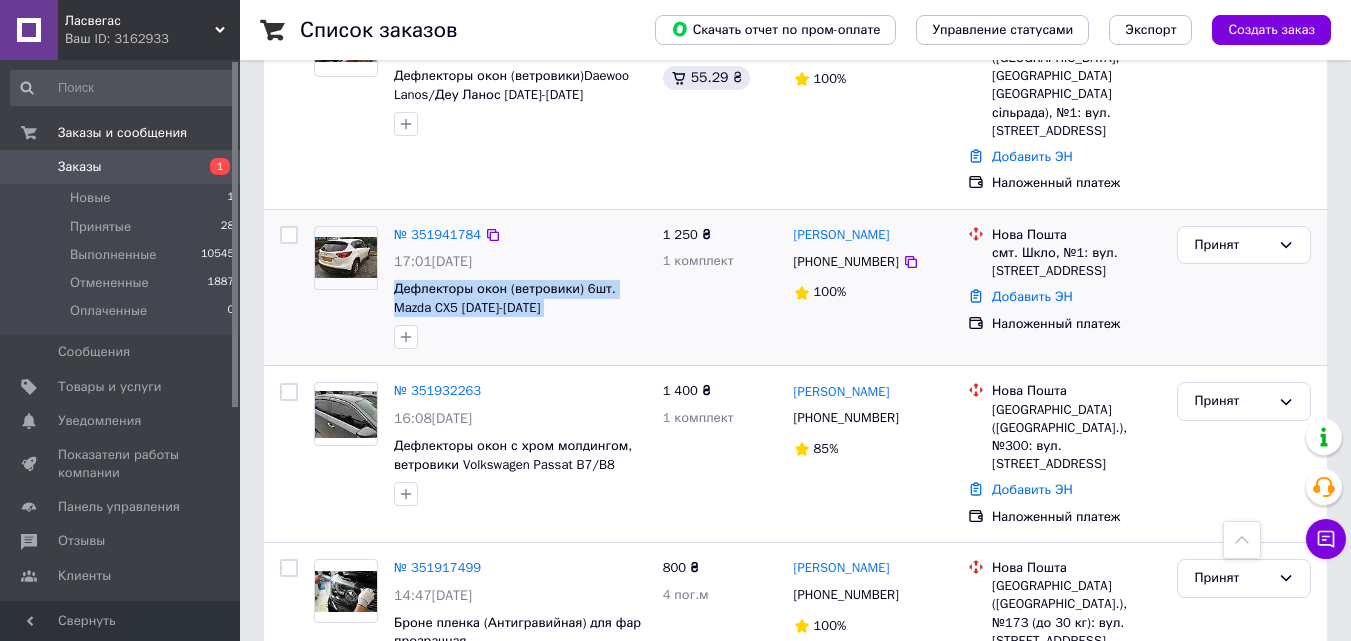 drag, startPoint x: 393, startPoint y: 249, endPoint x: 647, endPoint y: 274, distance: 255.22736 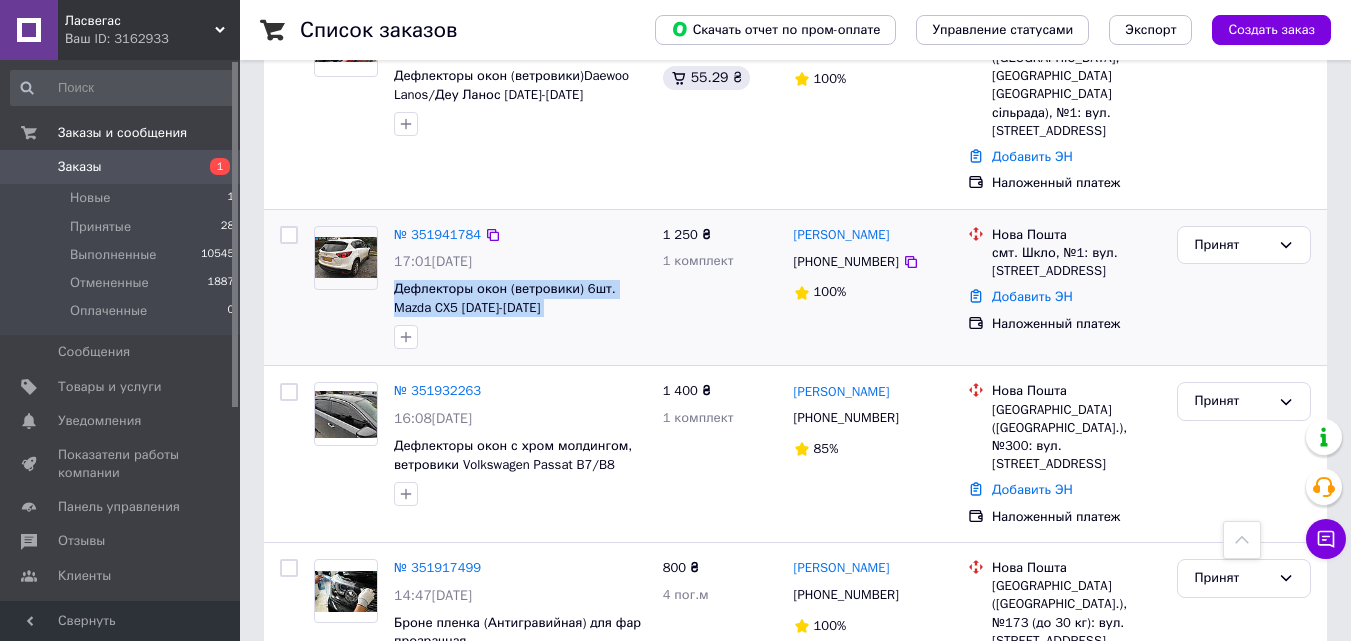 copy on "Дефлекторы окон (ветровики) 6шт. Mazda CX5 [DATE]-[DATE] (Autoclover/[GEOGRAPHIC_DATA])" 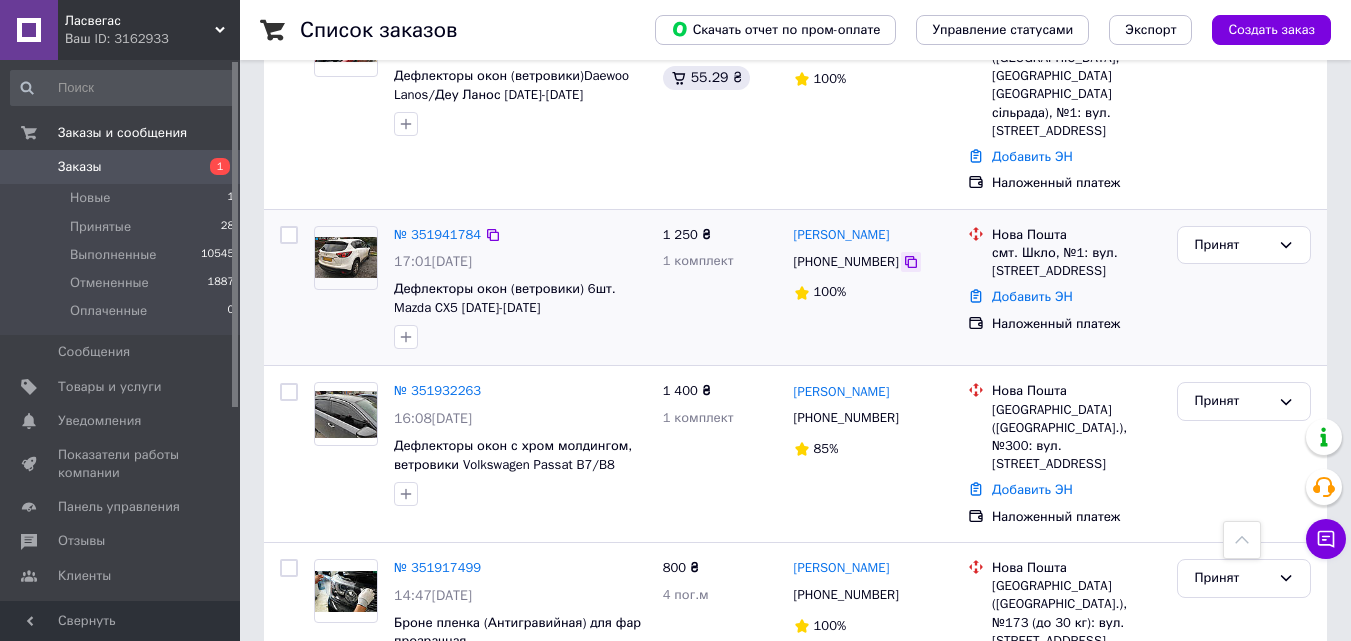 click 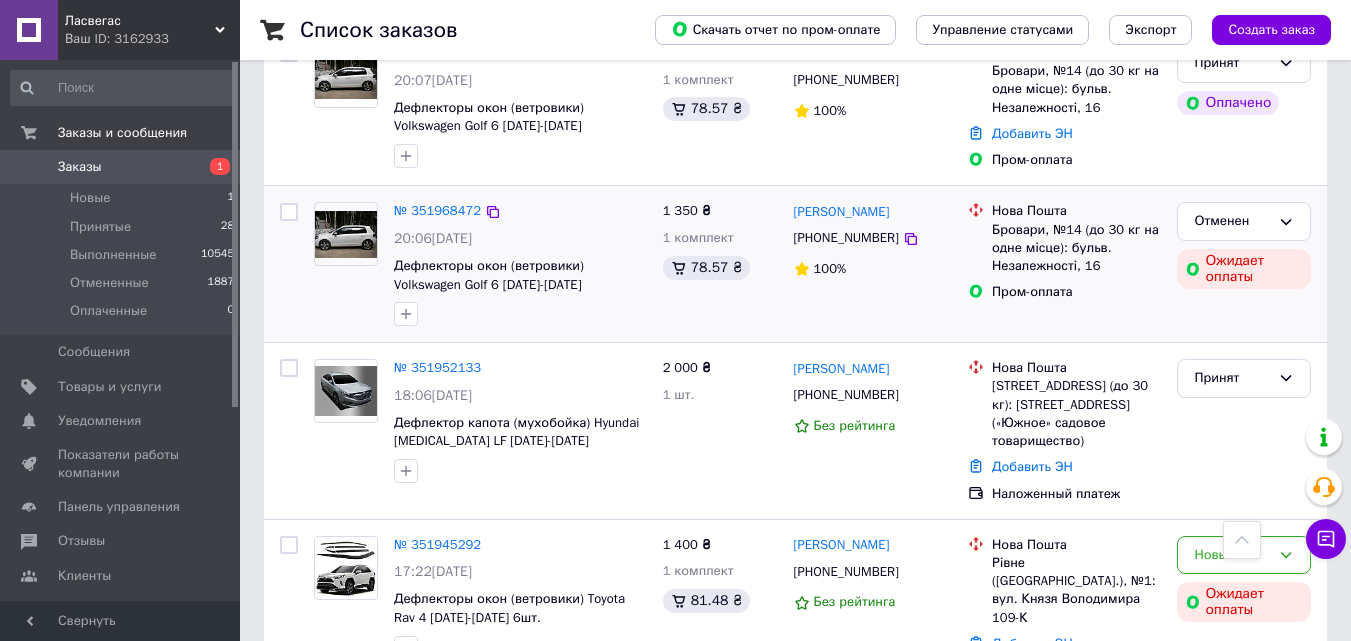 scroll, scrollTop: 300, scrollLeft: 0, axis: vertical 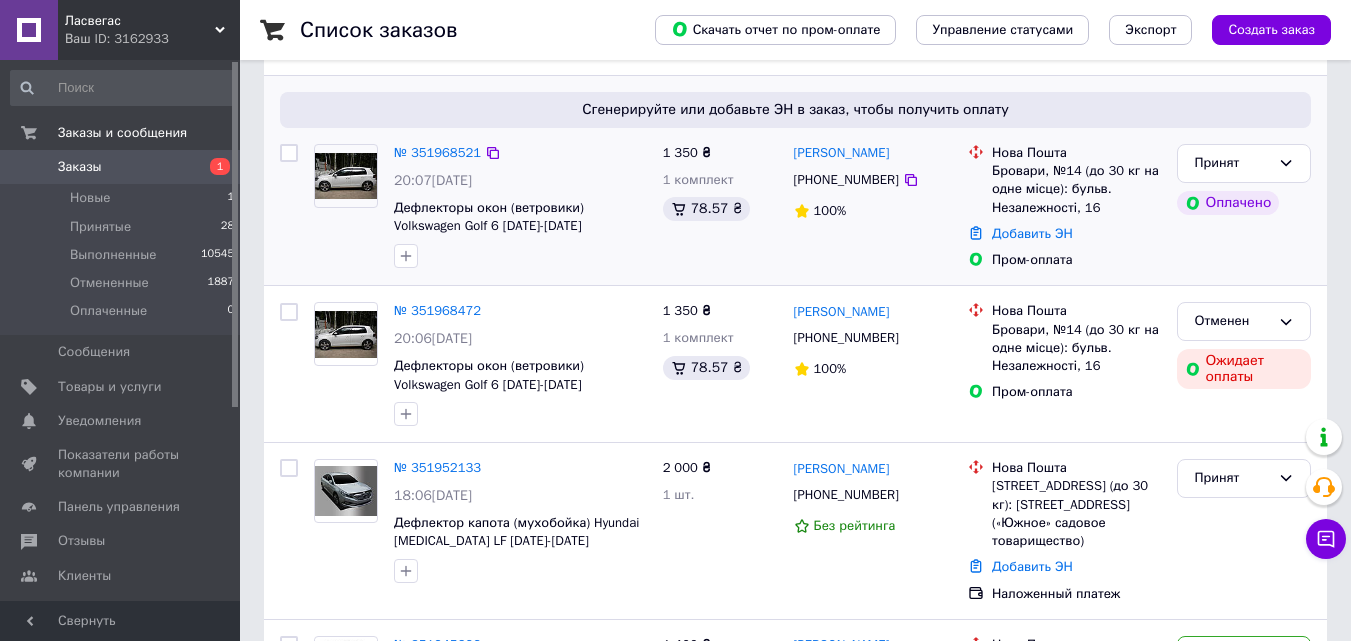 click at bounding box center (346, 176) 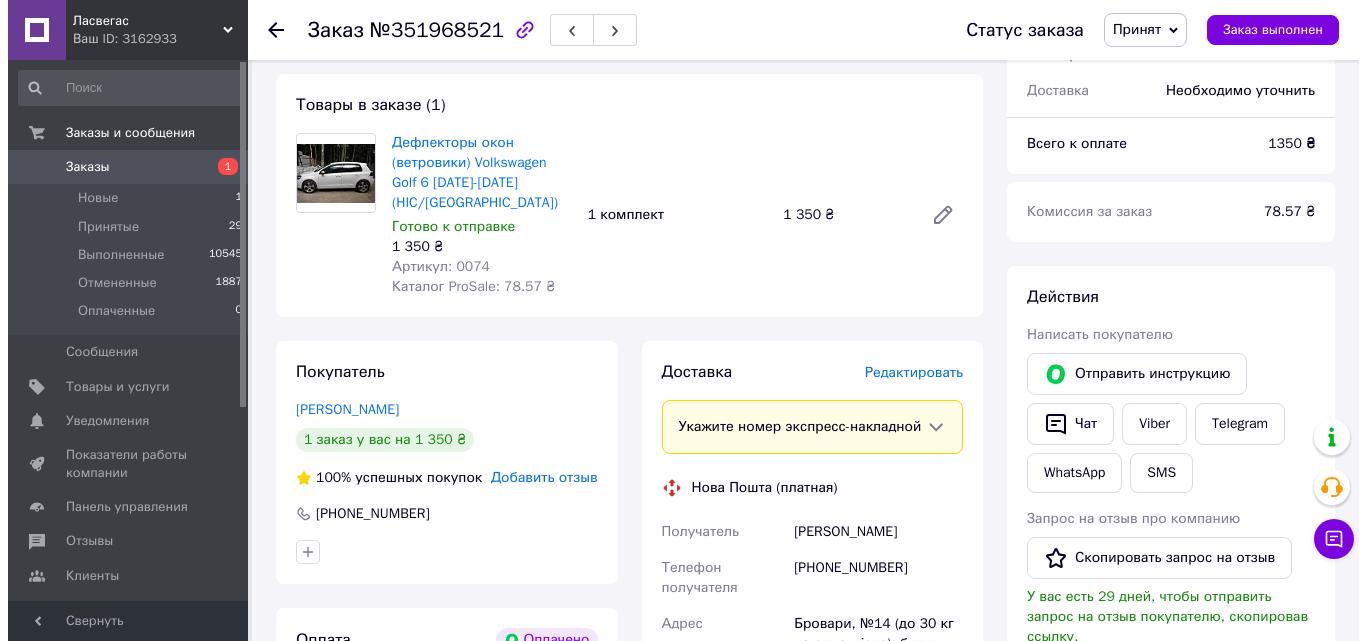scroll, scrollTop: 755, scrollLeft: 0, axis: vertical 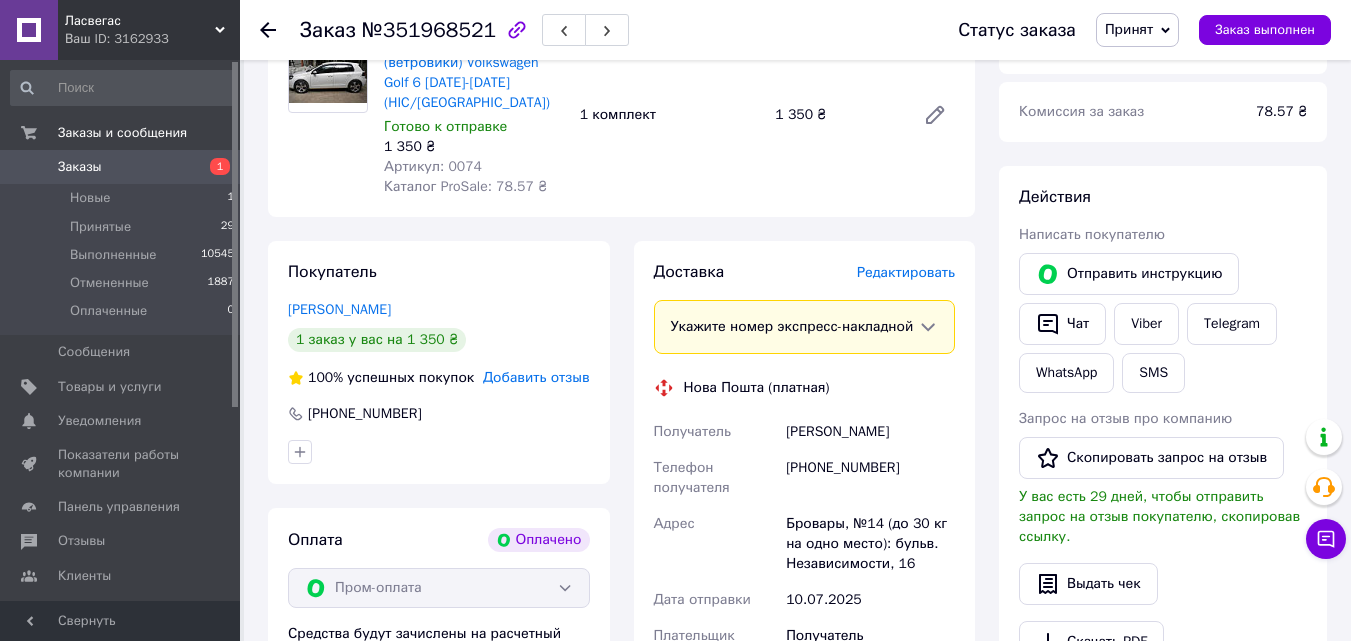 click on "Редактировать" at bounding box center (906, 272) 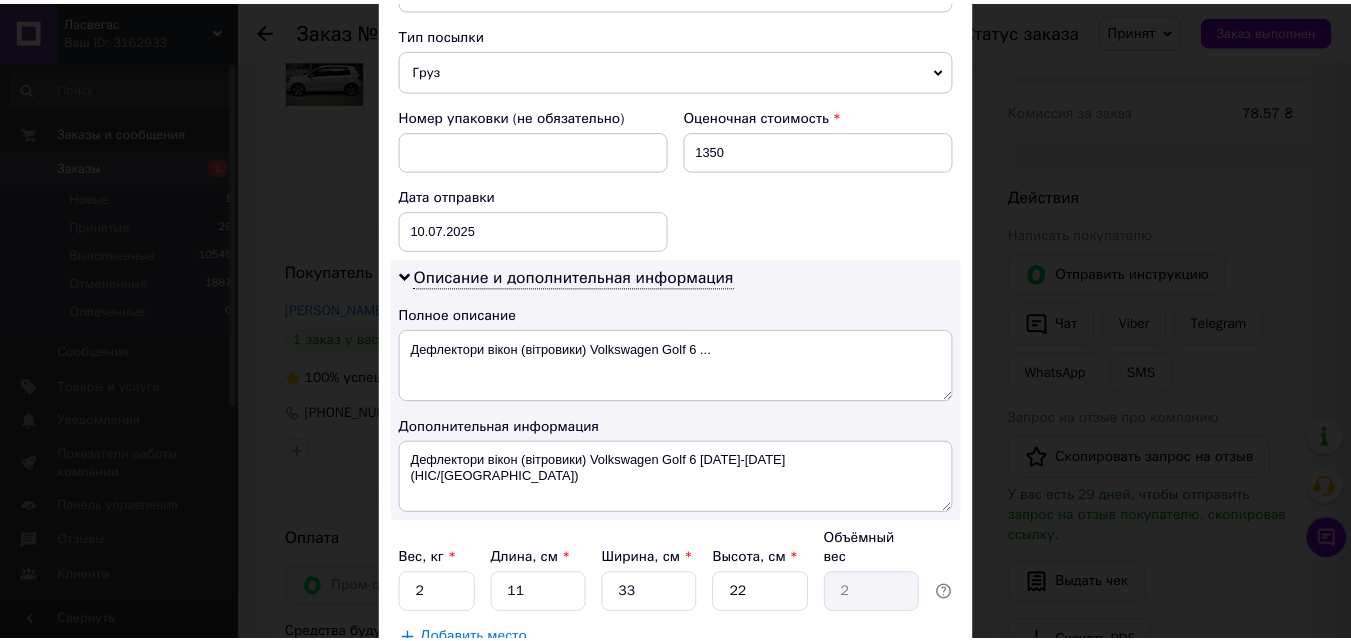 scroll, scrollTop: 911, scrollLeft: 0, axis: vertical 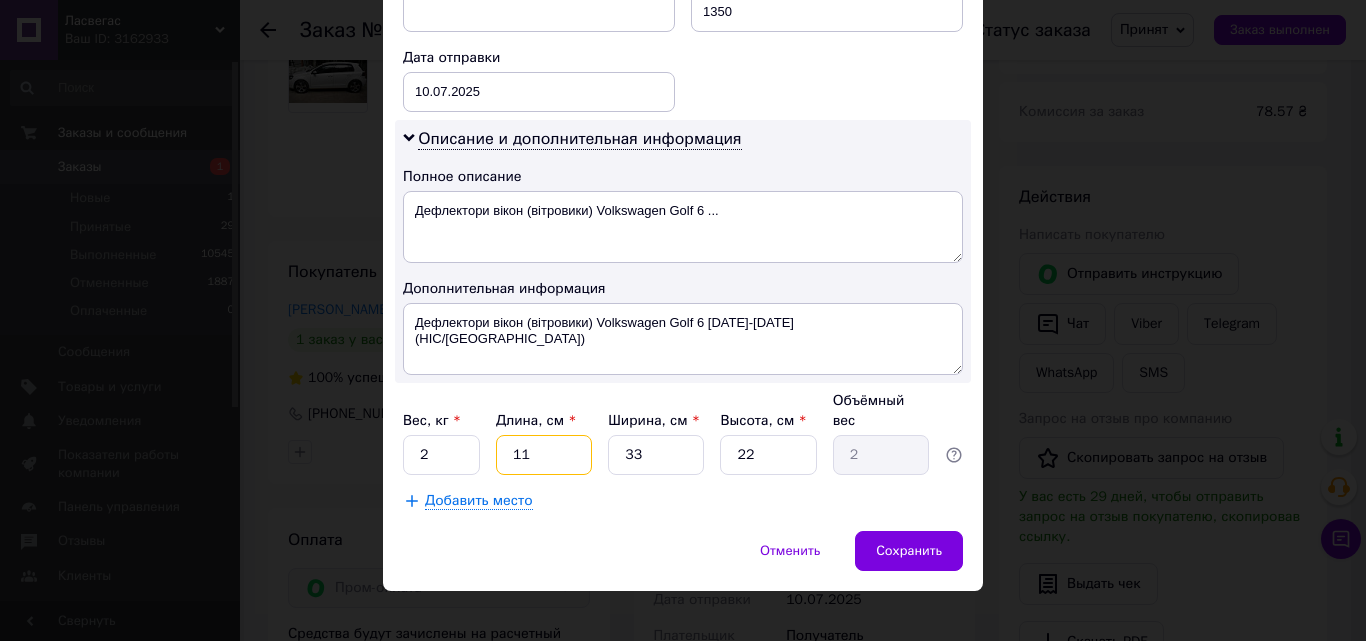 click on "11" at bounding box center [544, 455] 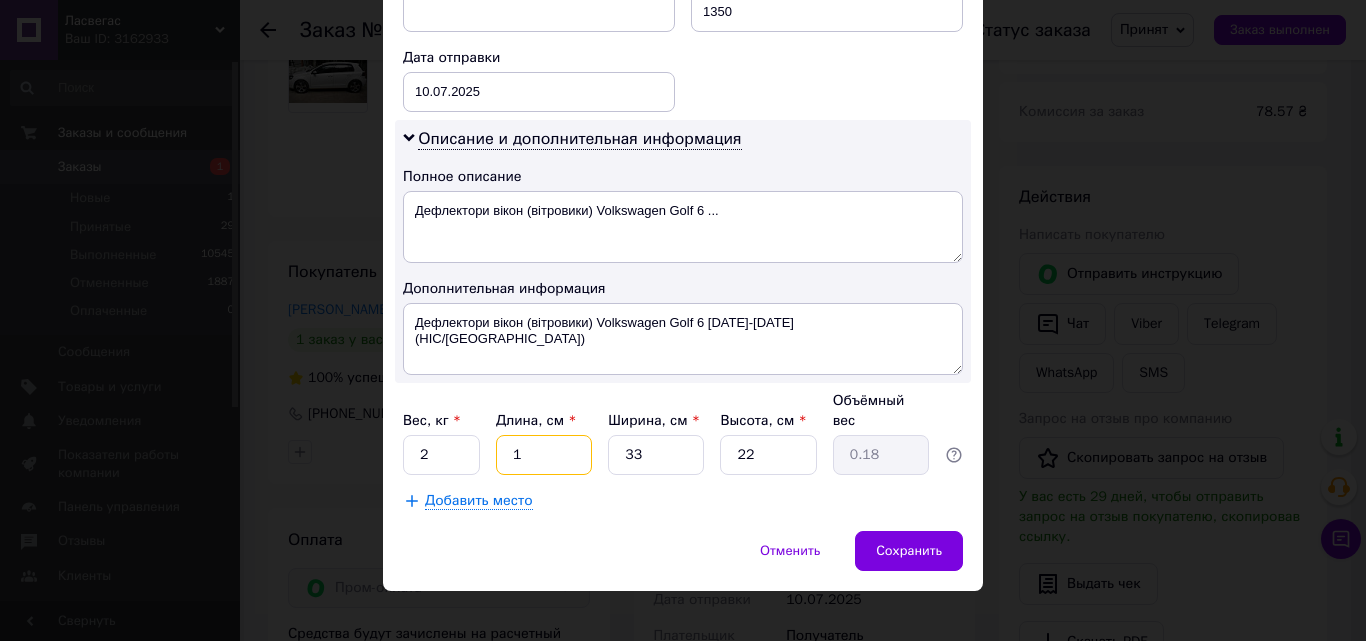type on "10" 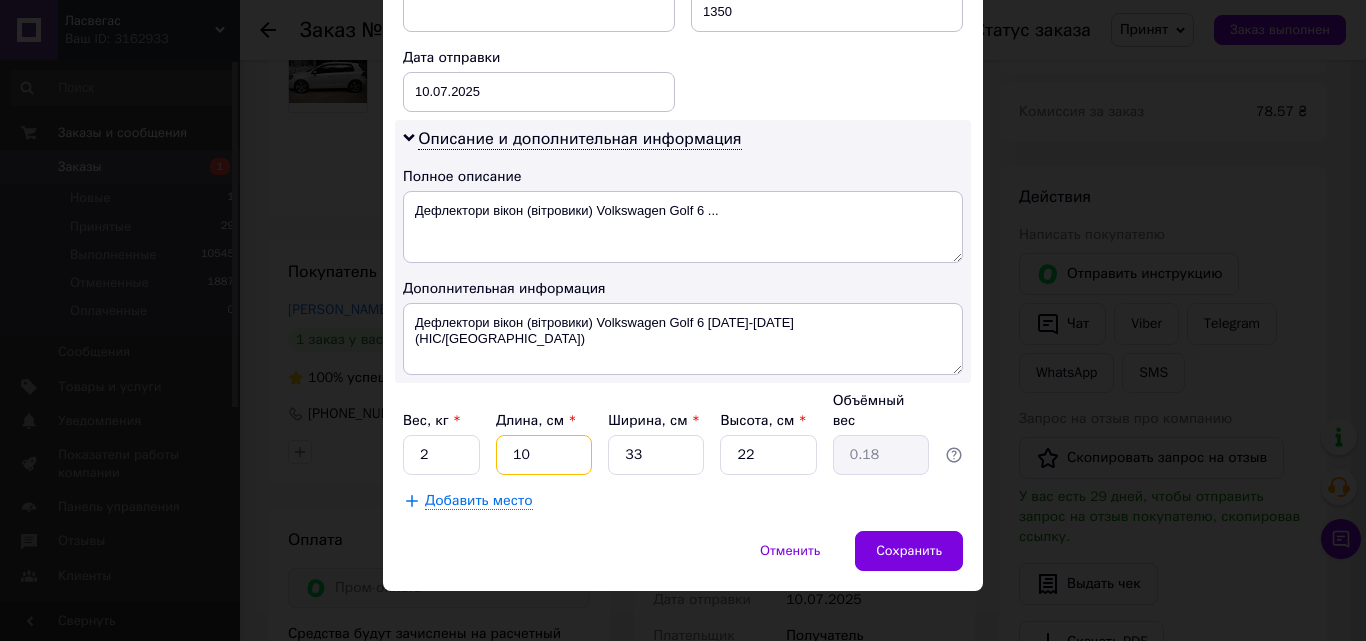 type on "1.82" 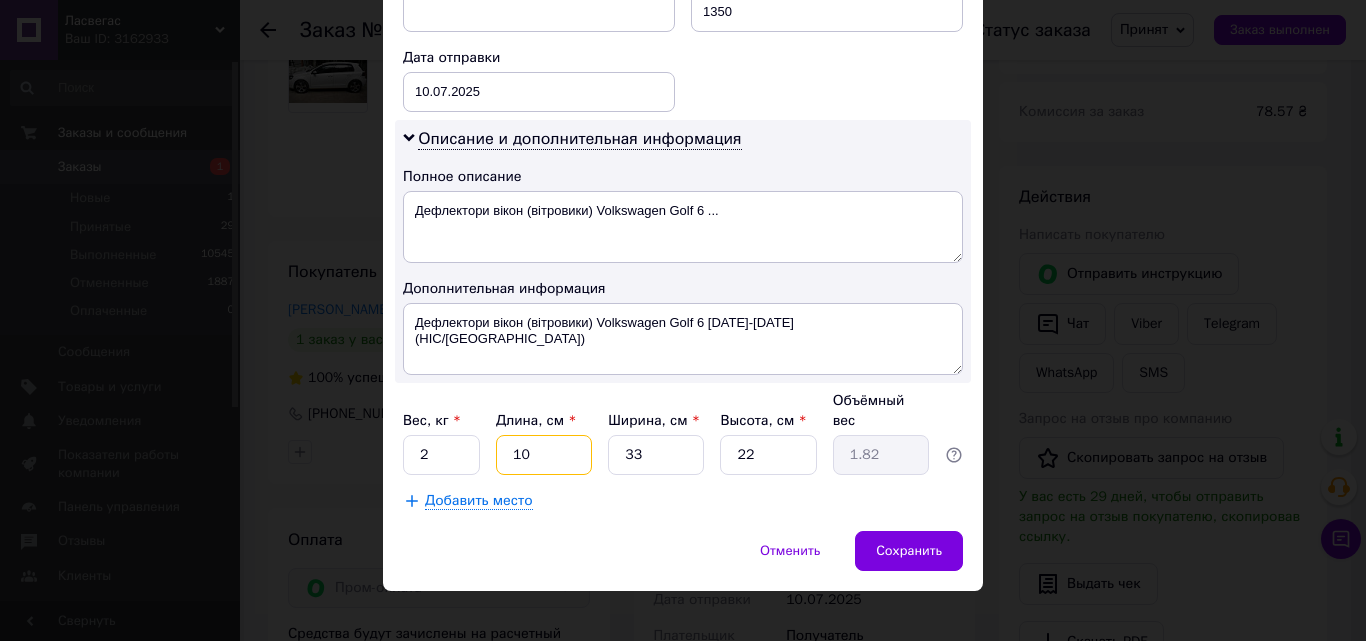type on "106" 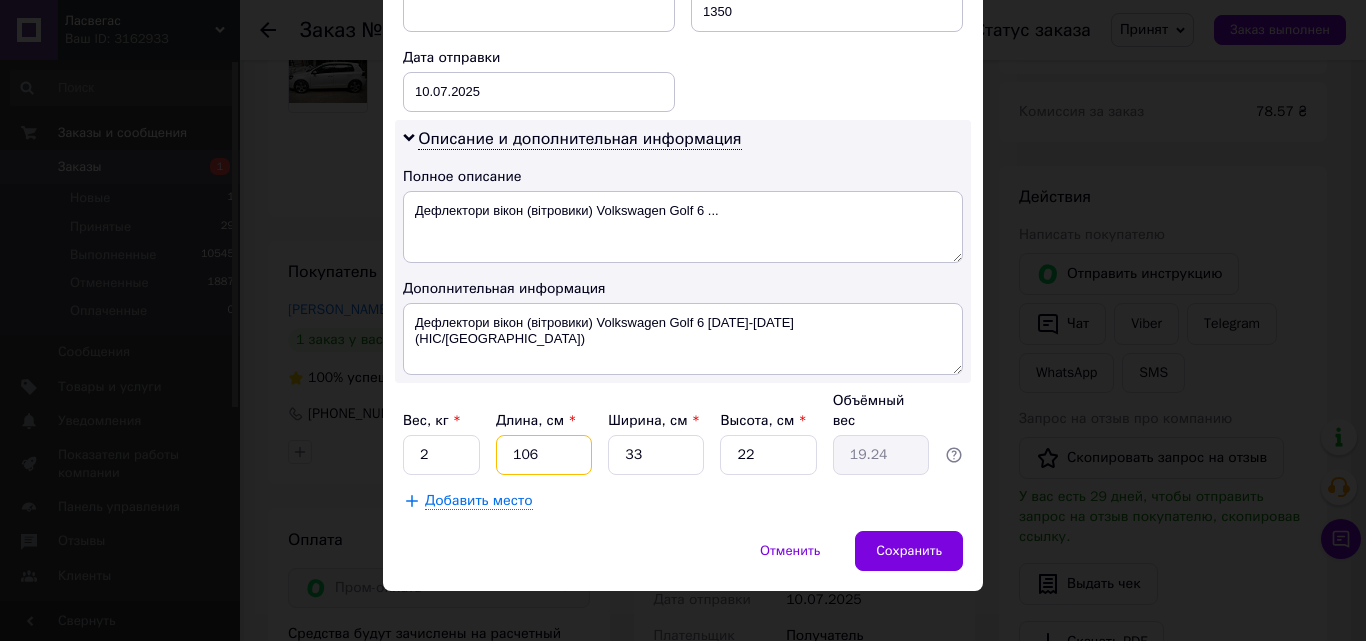 type on "106" 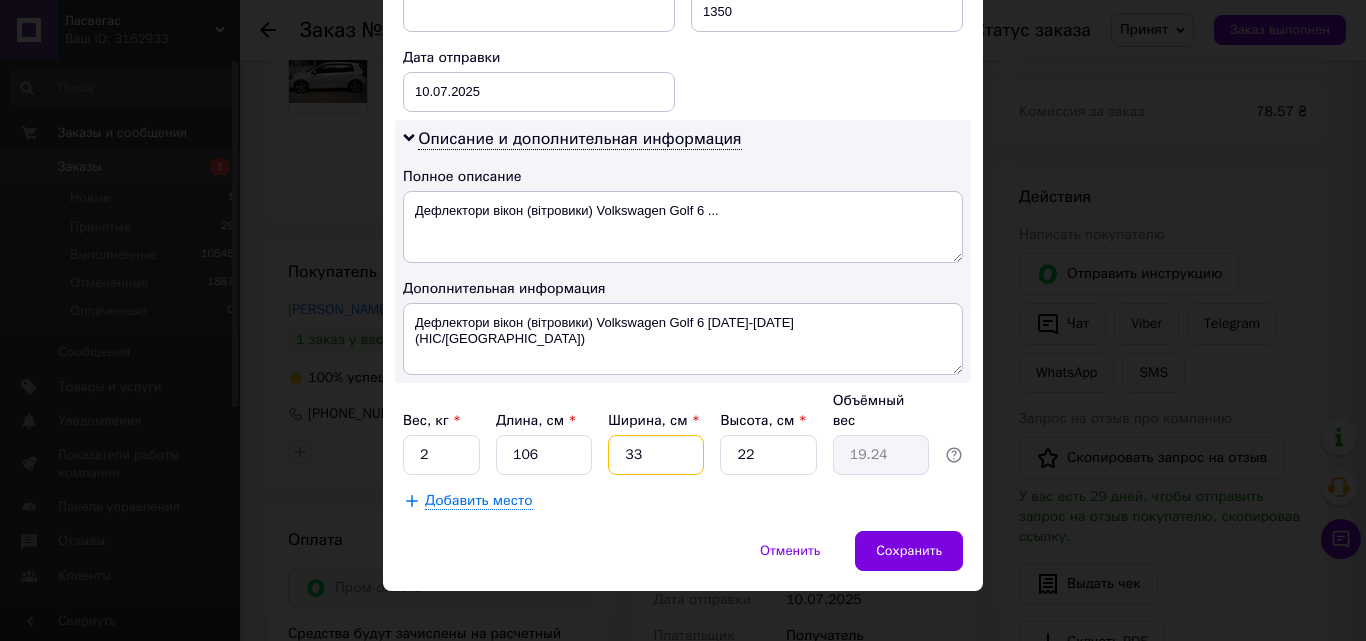 click on "33" at bounding box center (656, 455) 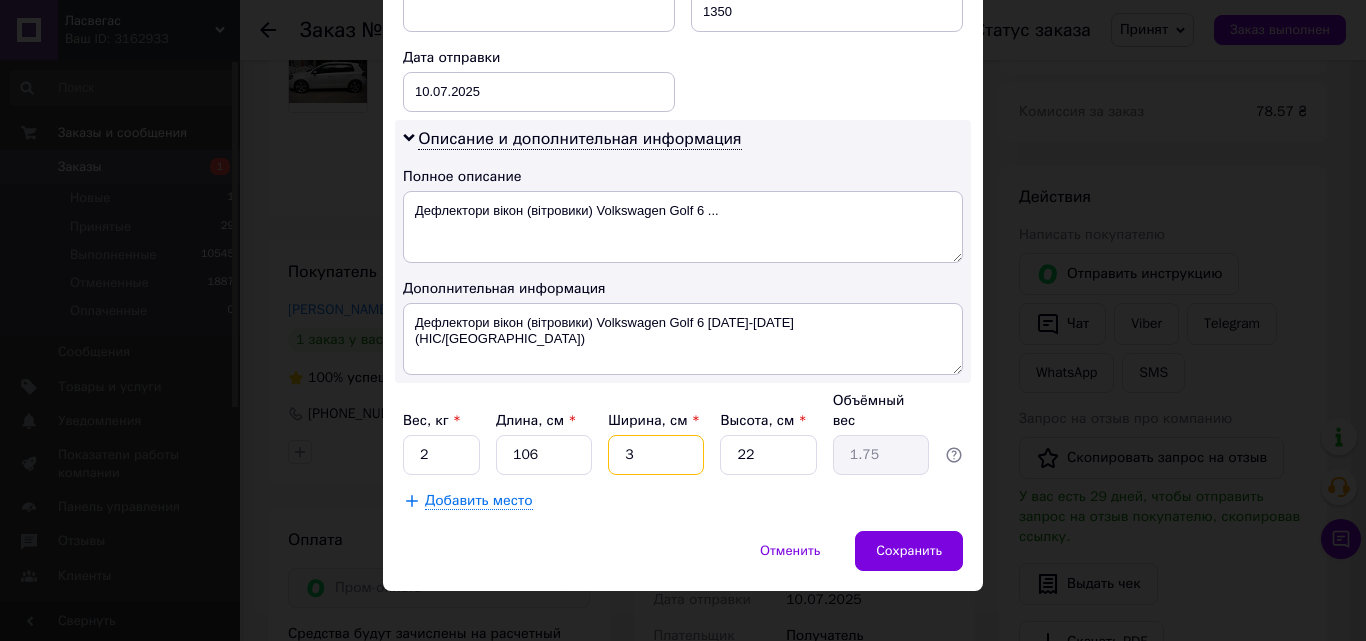 type 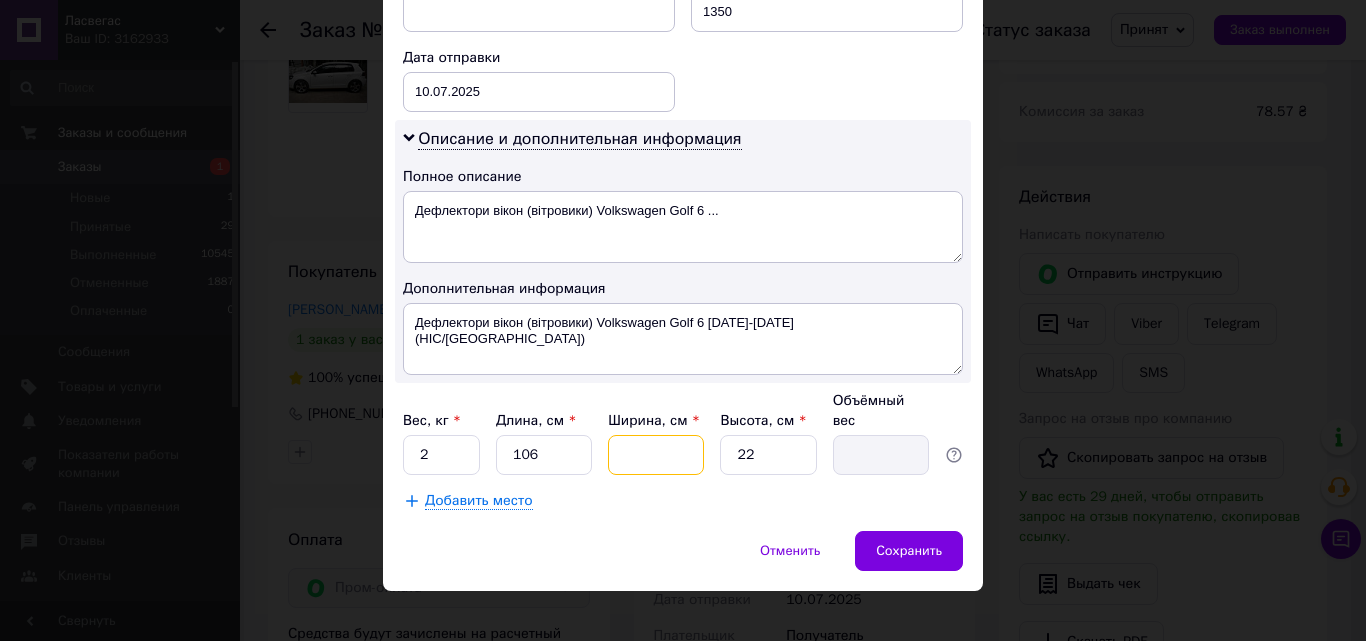 type on "1" 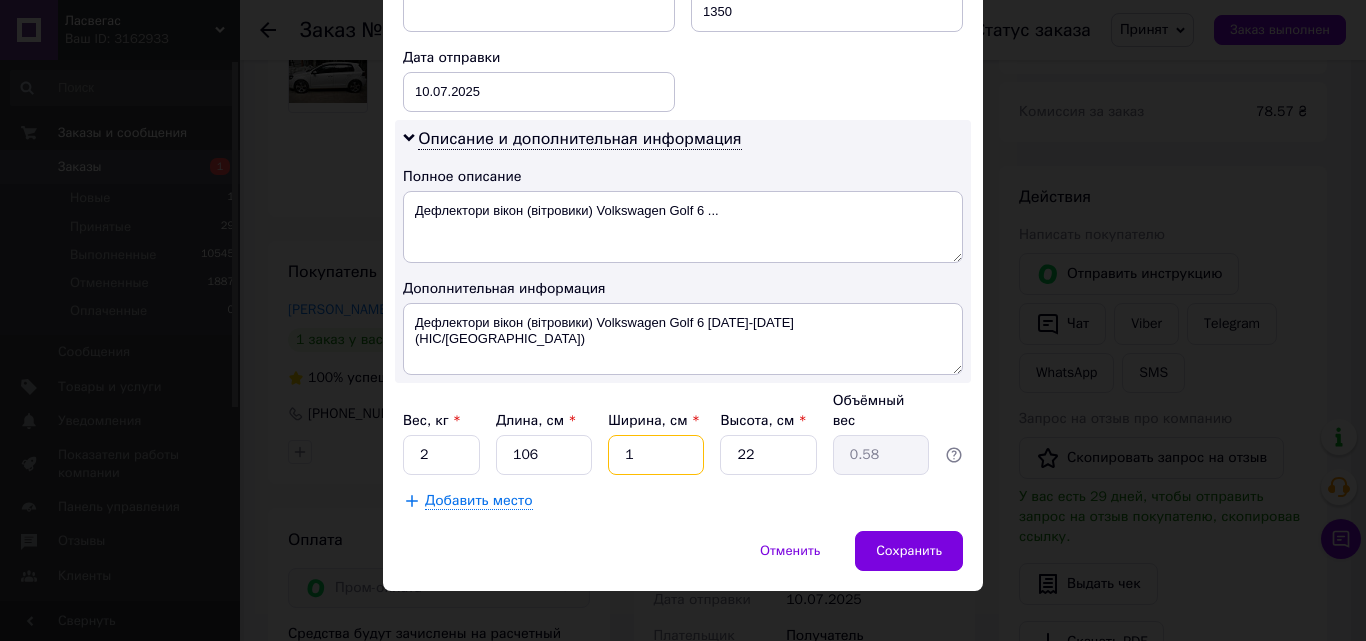 type on "17" 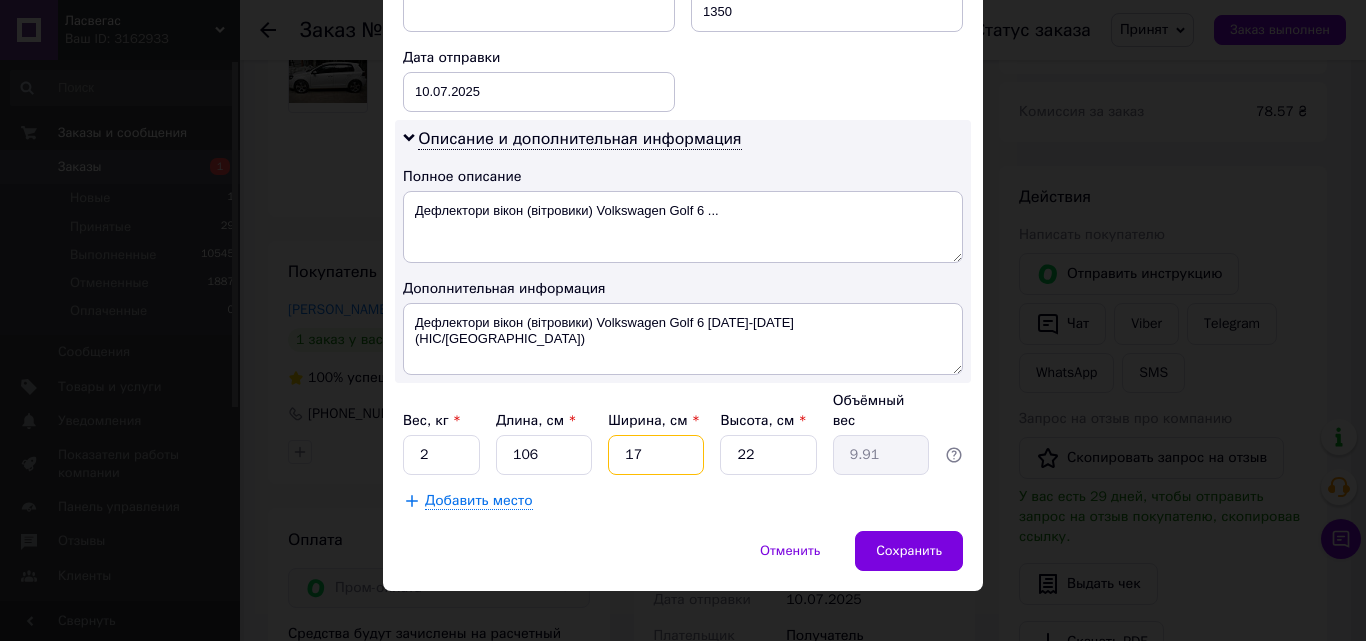 type on "17" 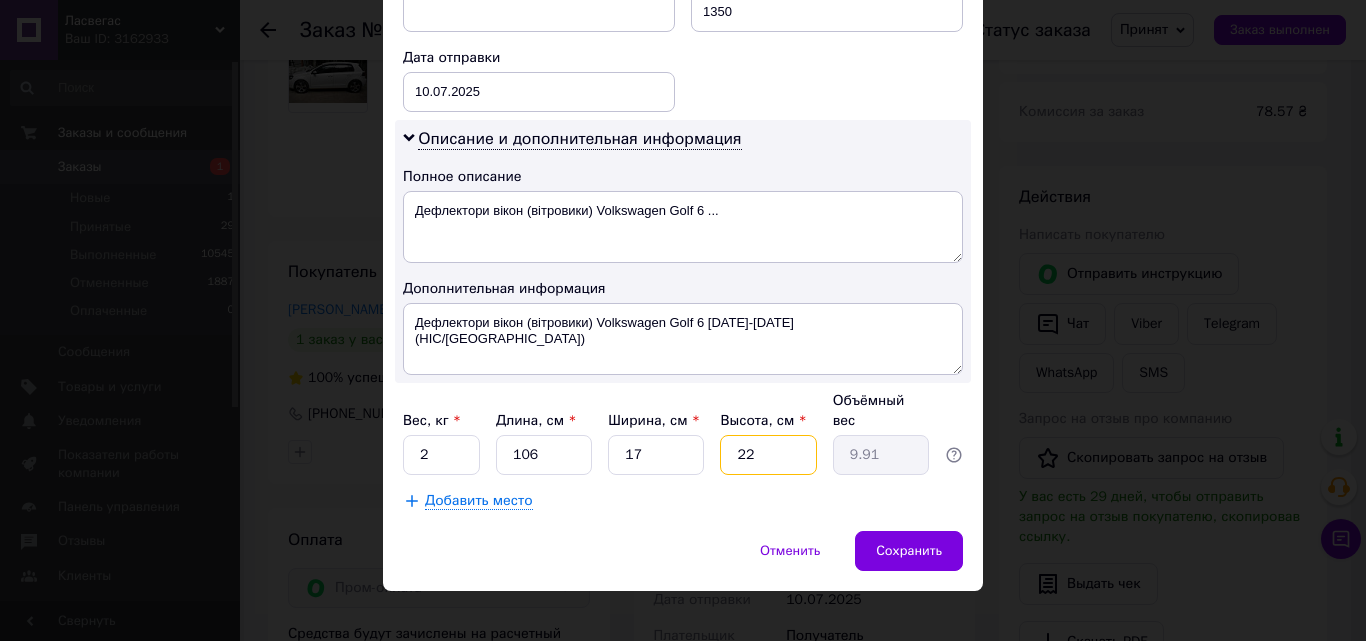 click on "22" at bounding box center (768, 455) 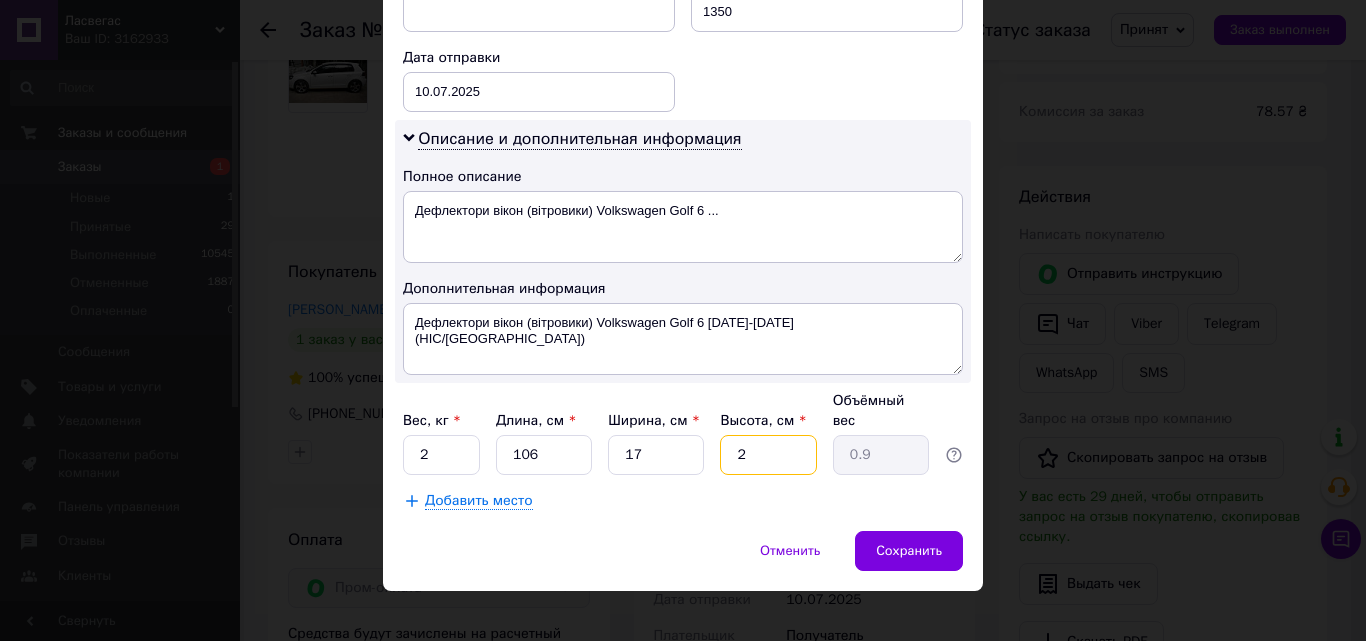 type 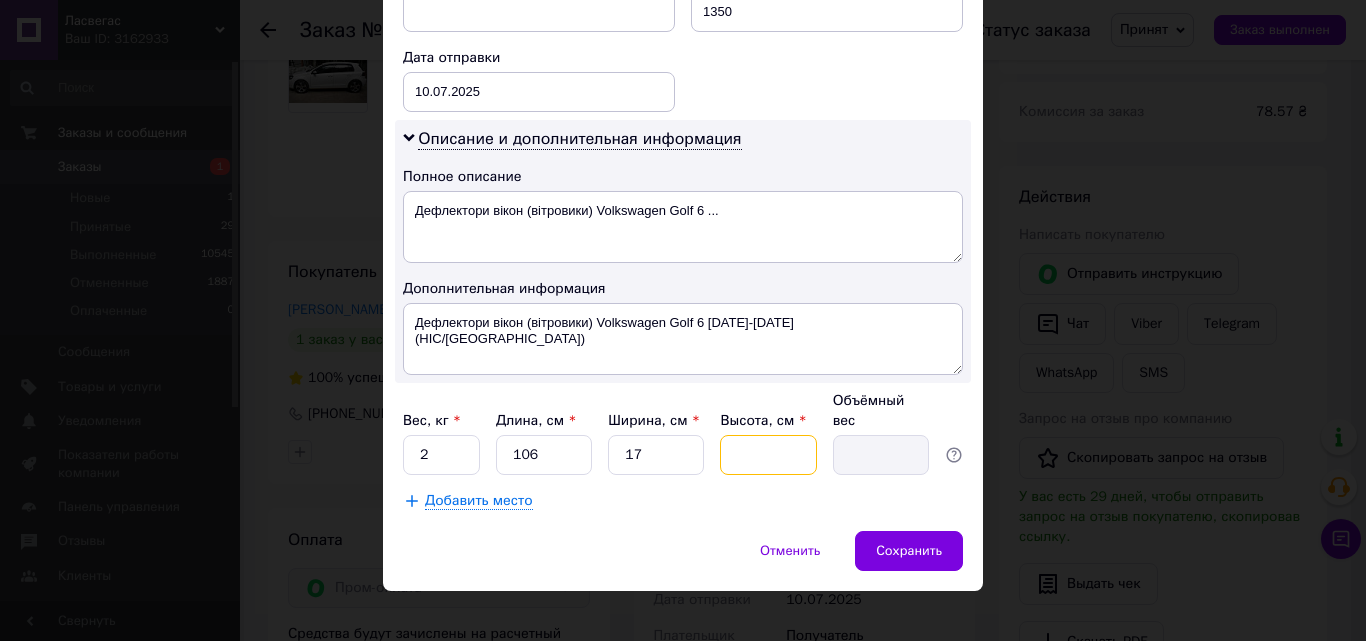 type on "5" 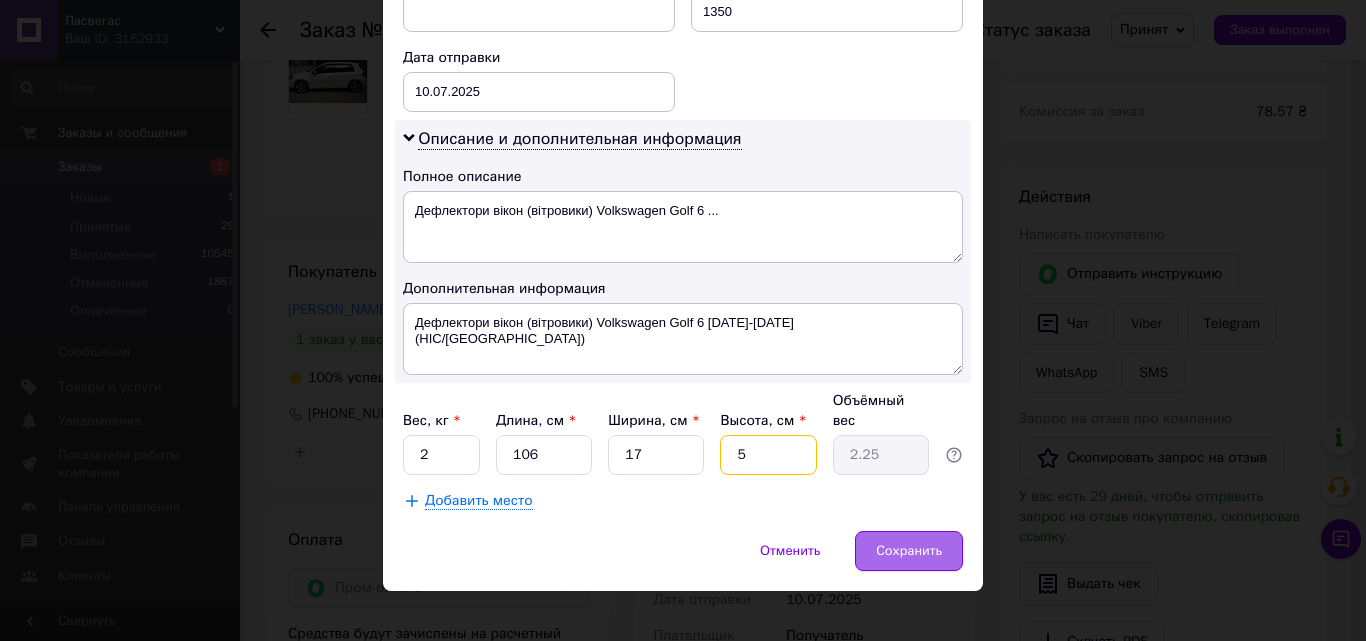 type on "5" 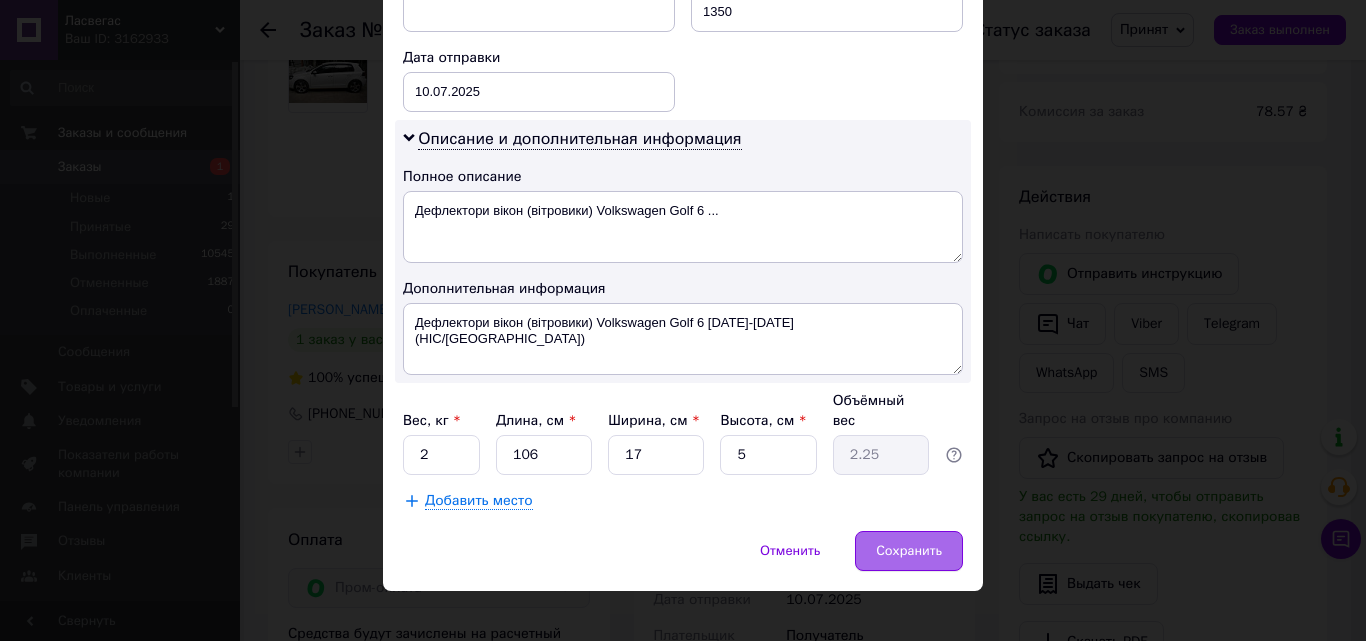 click on "Сохранить" at bounding box center [909, 551] 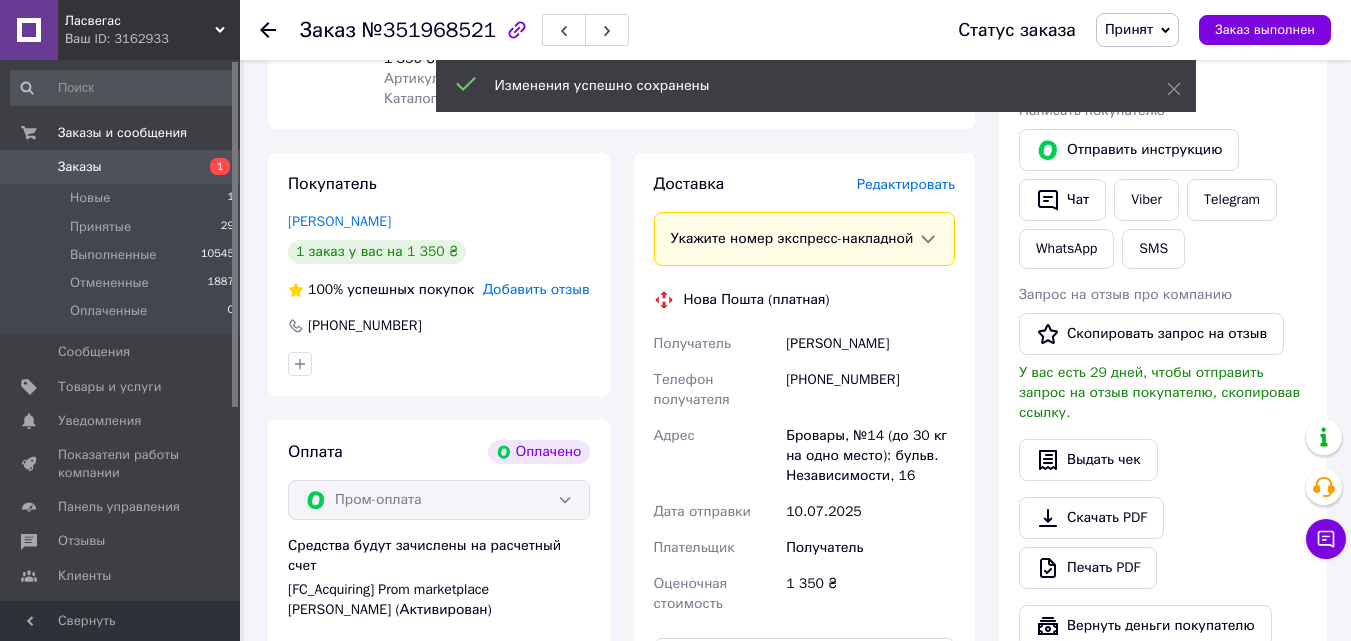scroll, scrollTop: 1155, scrollLeft: 0, axis: vertical 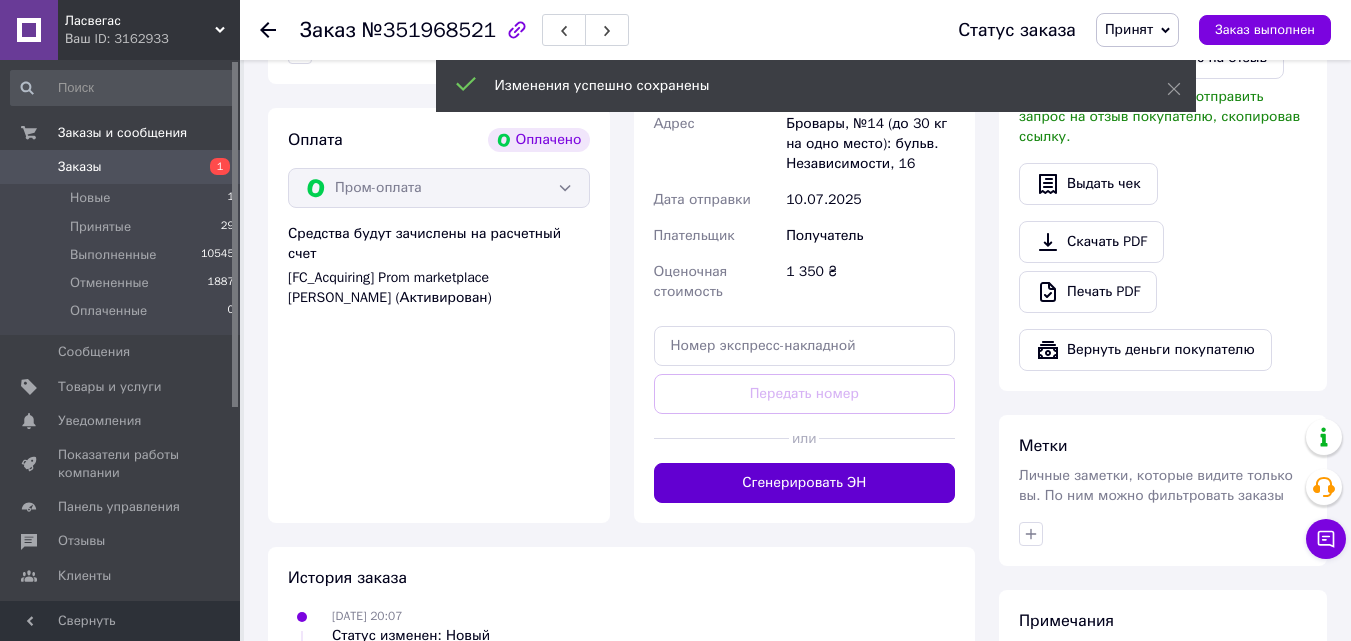 click on "Сгенерировать ЭН" at bounding box center [805, 483] 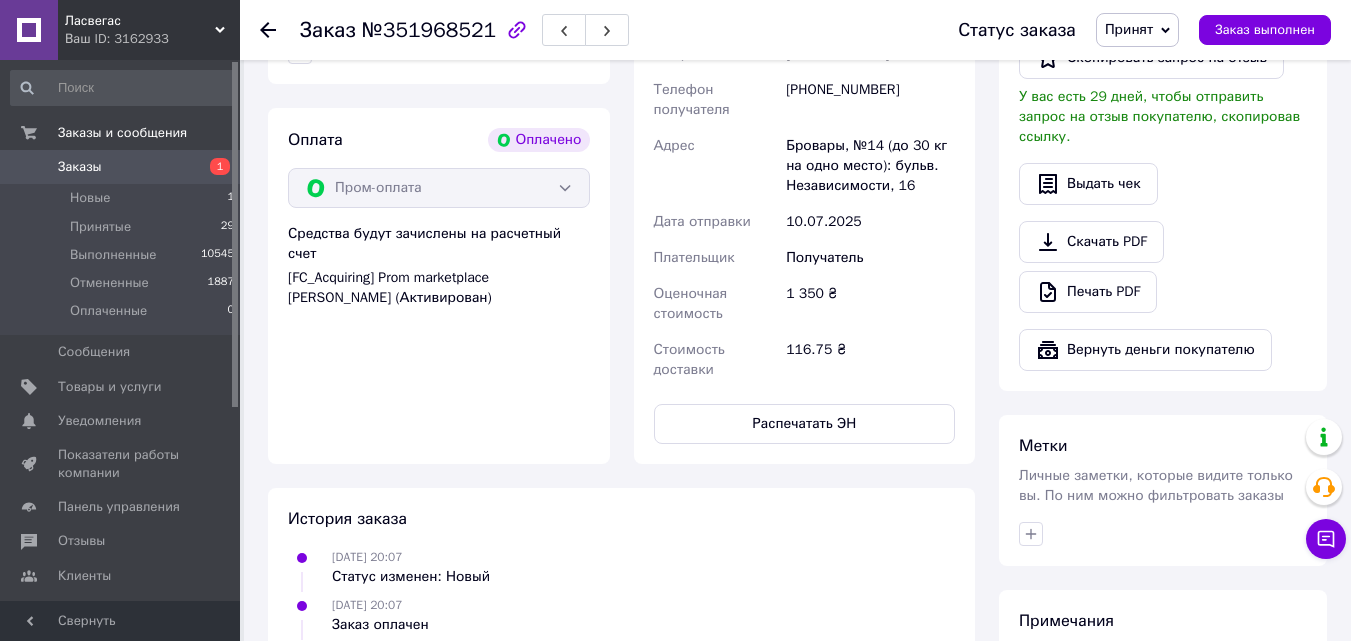 click 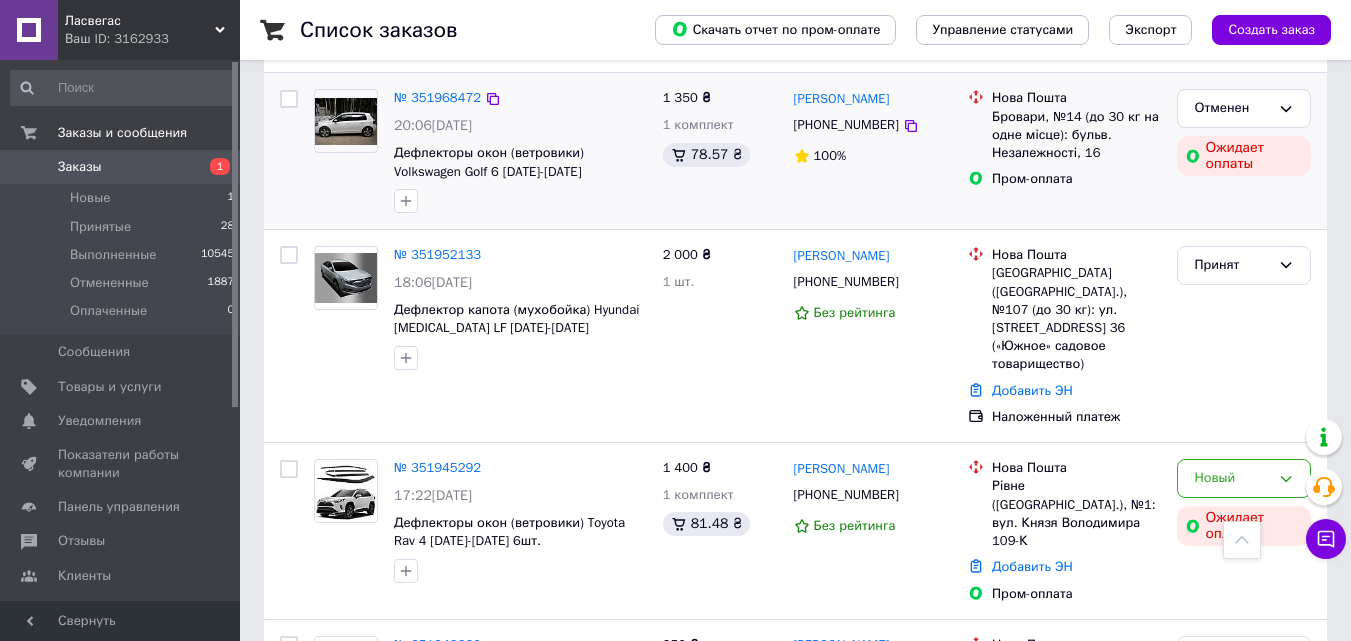 scroll, scrollTop: 560, scrollLeft: 0, axis: vertical 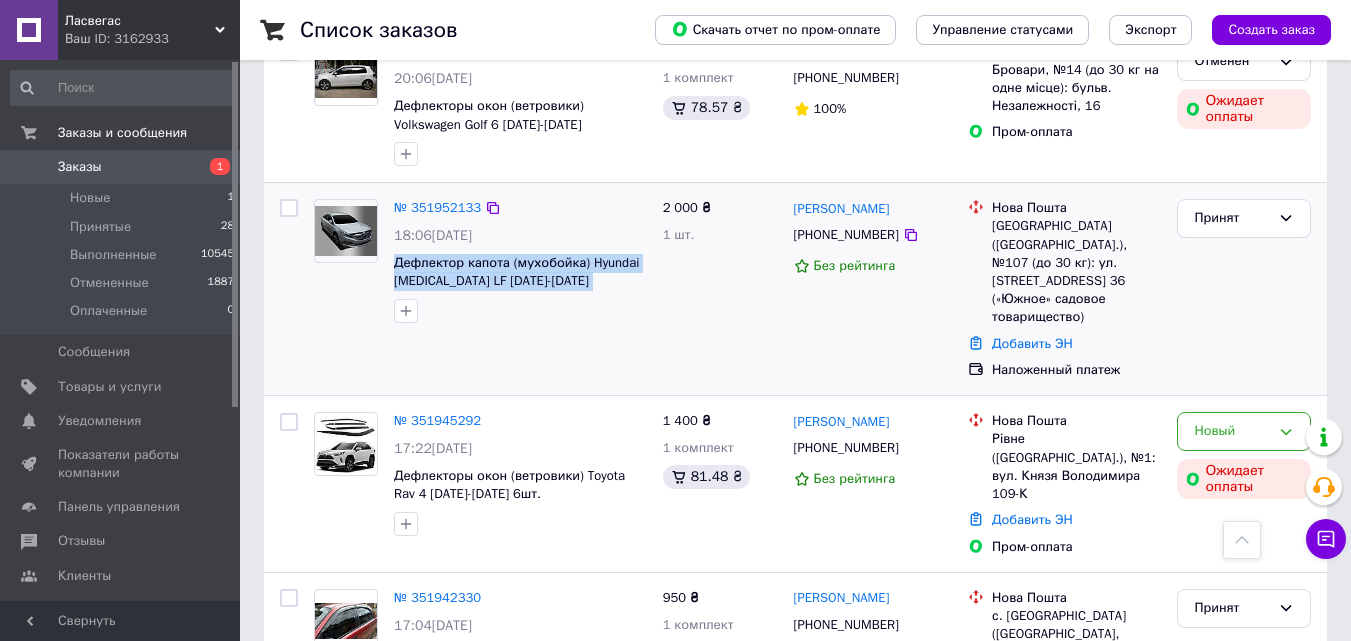 drag, startPoint x: 388, startPoint y: 255, endPoint x: 651, endPoint y: 305, distance: 267.71066 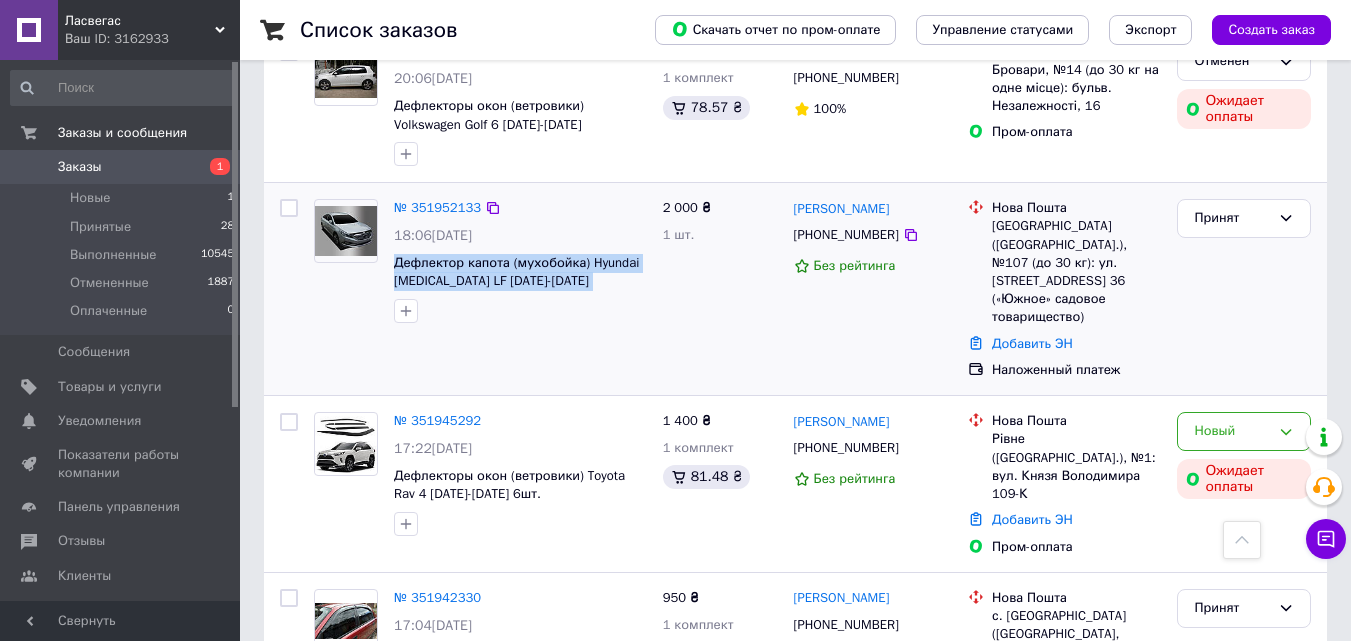 copy on "Дефлектор капота  (мухобойка) Hyundai [MEDICAL_DATA] LF [DATE]-[DATE] (Autoclover D596)" 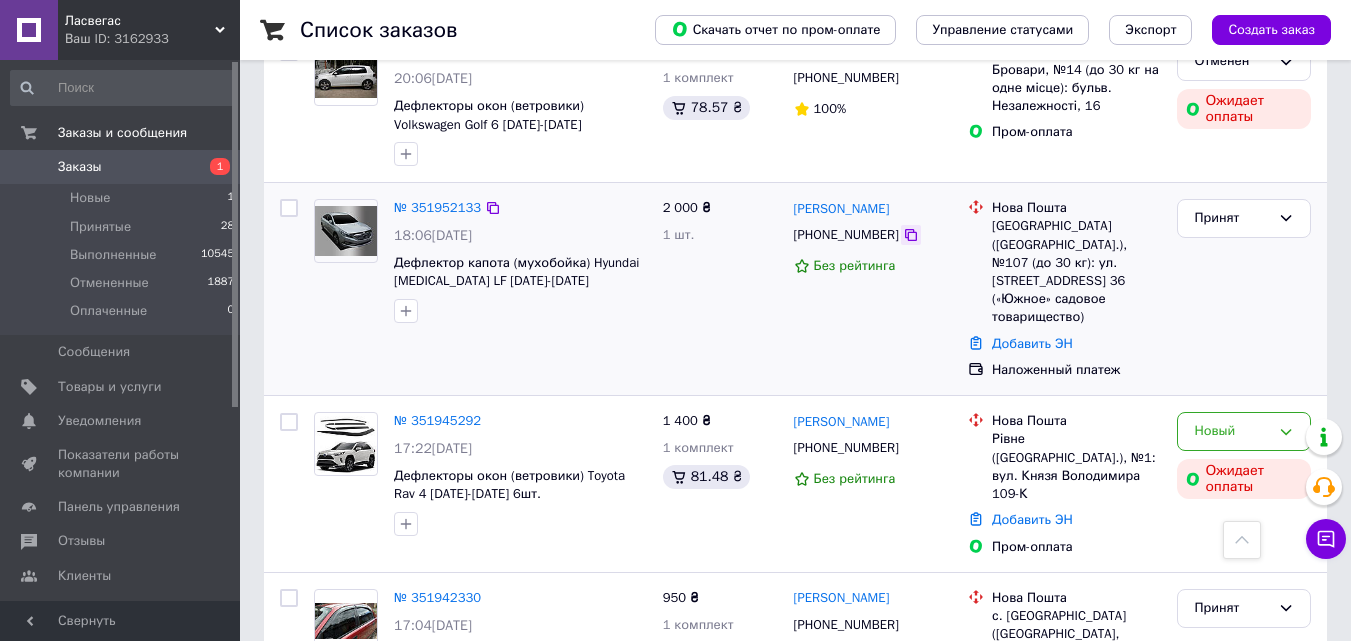 click 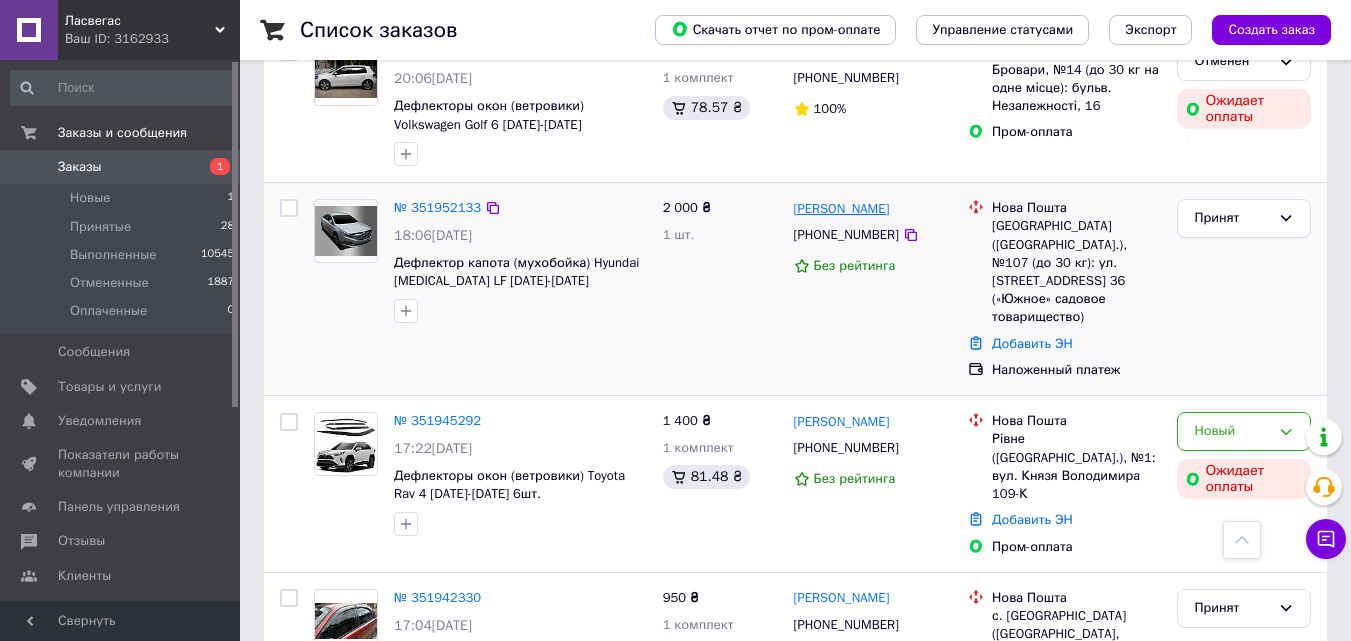 drag, startPoint x: 928, startPoint y: 208, endPoint x: 868, endPoint y: 207, distance: 60.00833 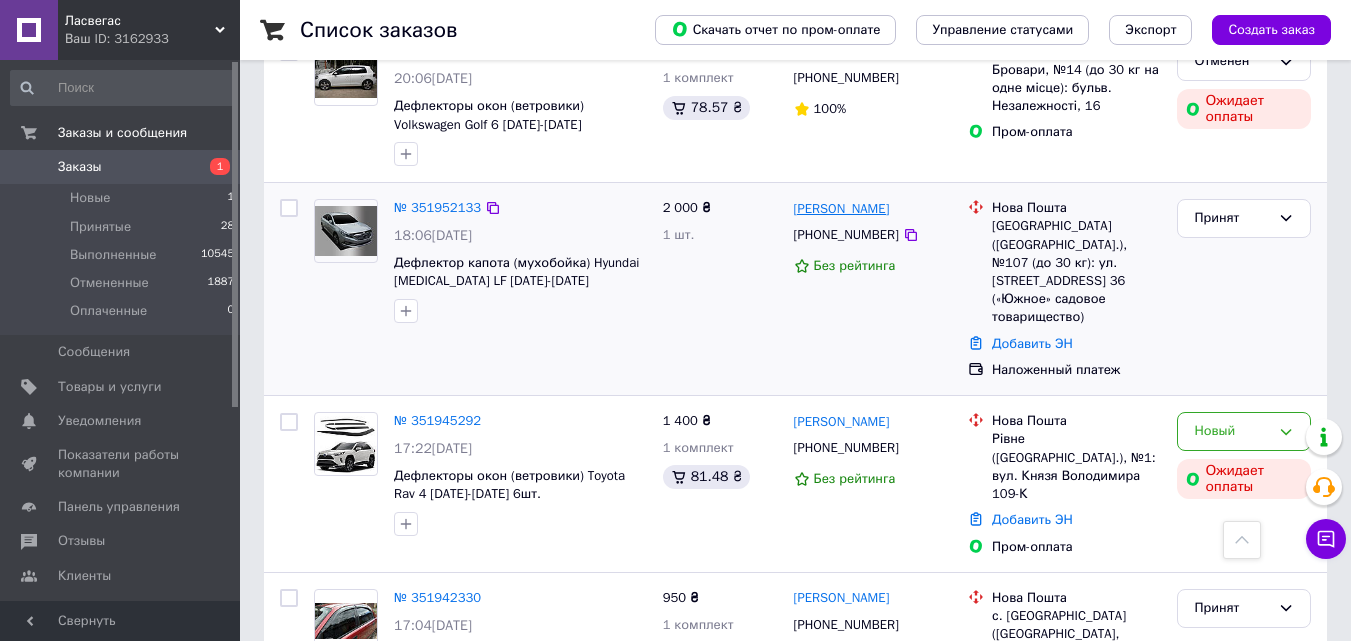 copy on "Клименко" 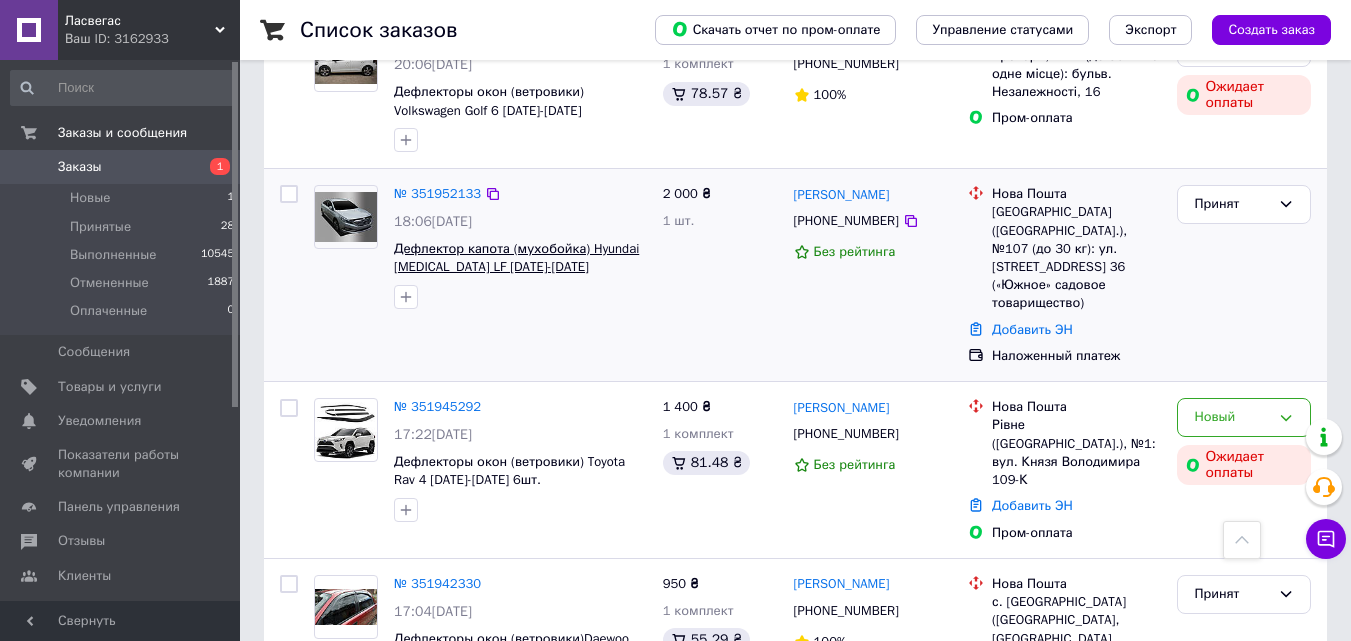 scroll, scrollTop: 660, scrollLeft: 0, axis: vertical 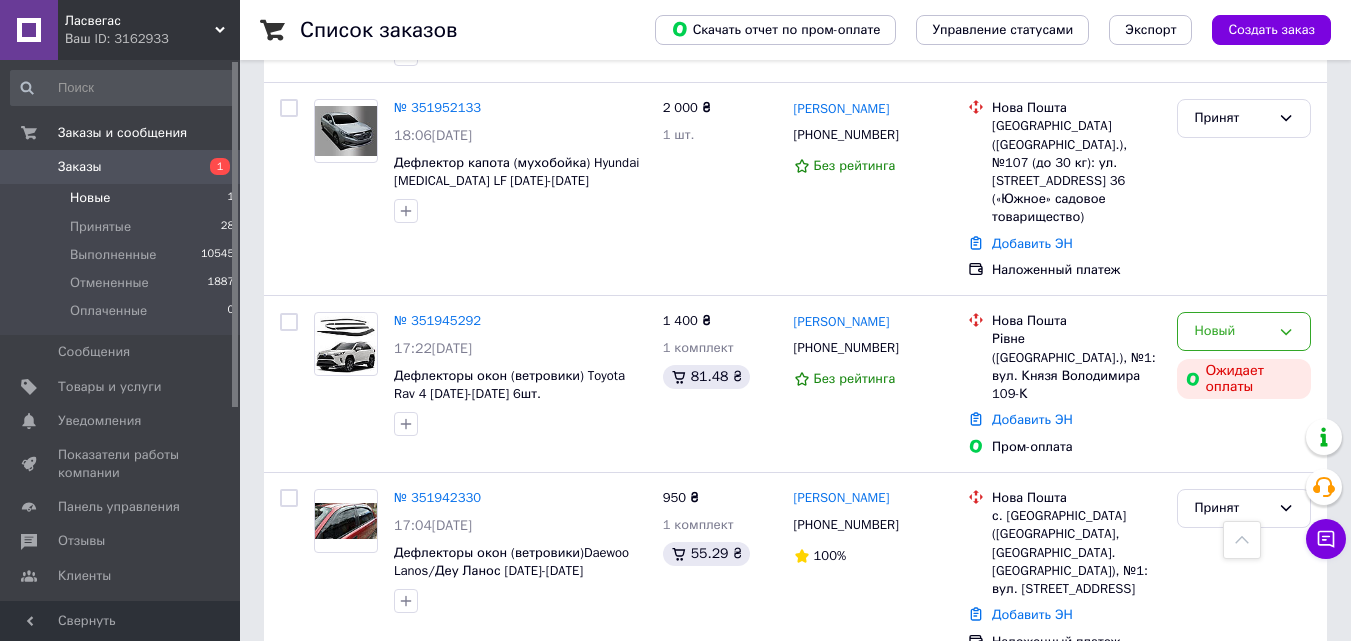 click on "Новые 1" at bounding box center (123, 198) 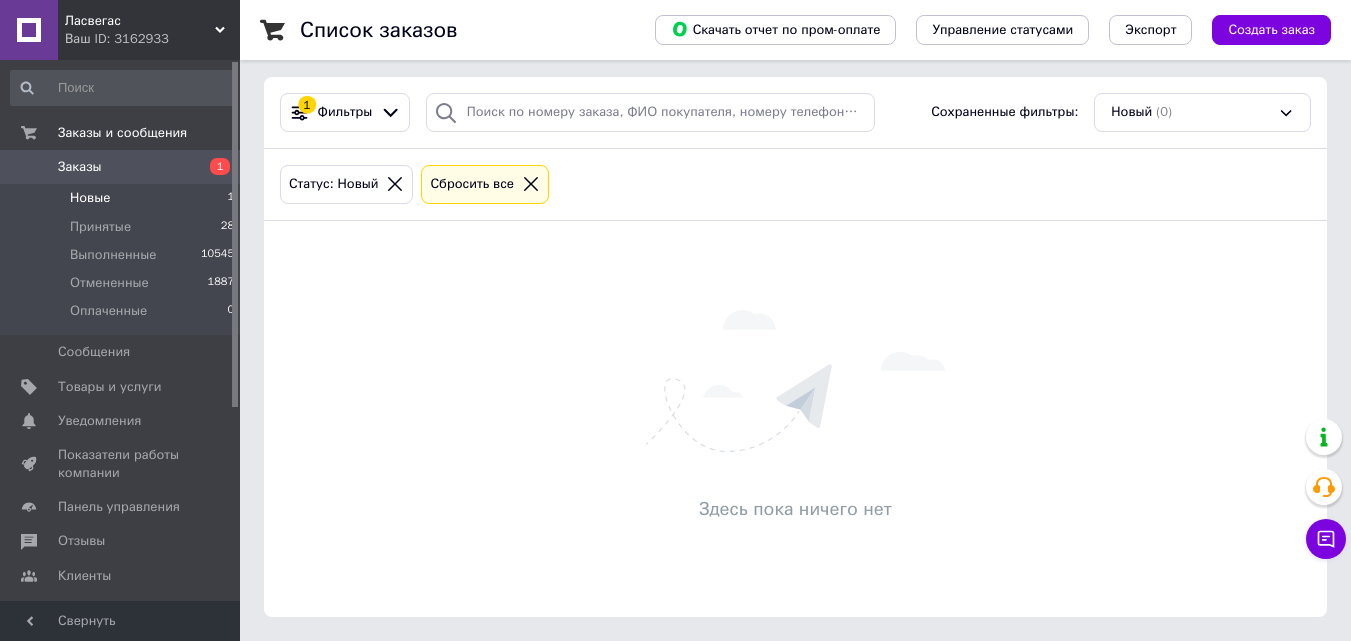 scroll, scrollTop: 0, scrollLeft: 0, axis: both 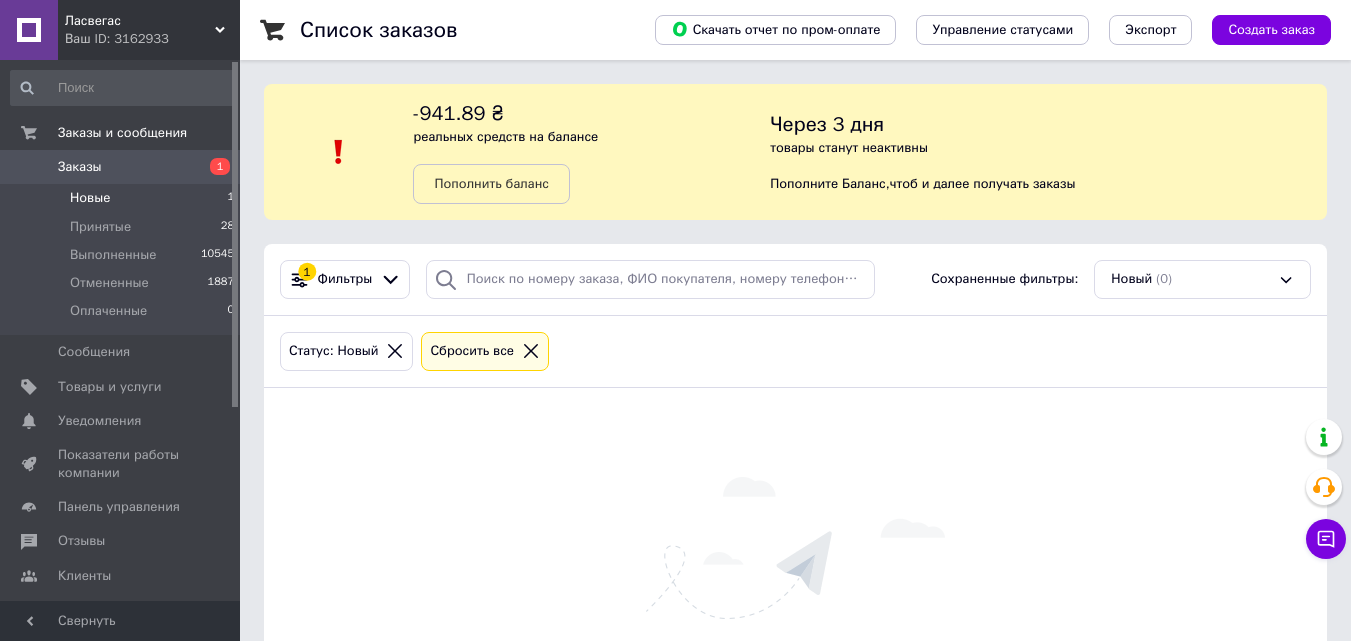 click on "1" at bounding box center (212, 167) 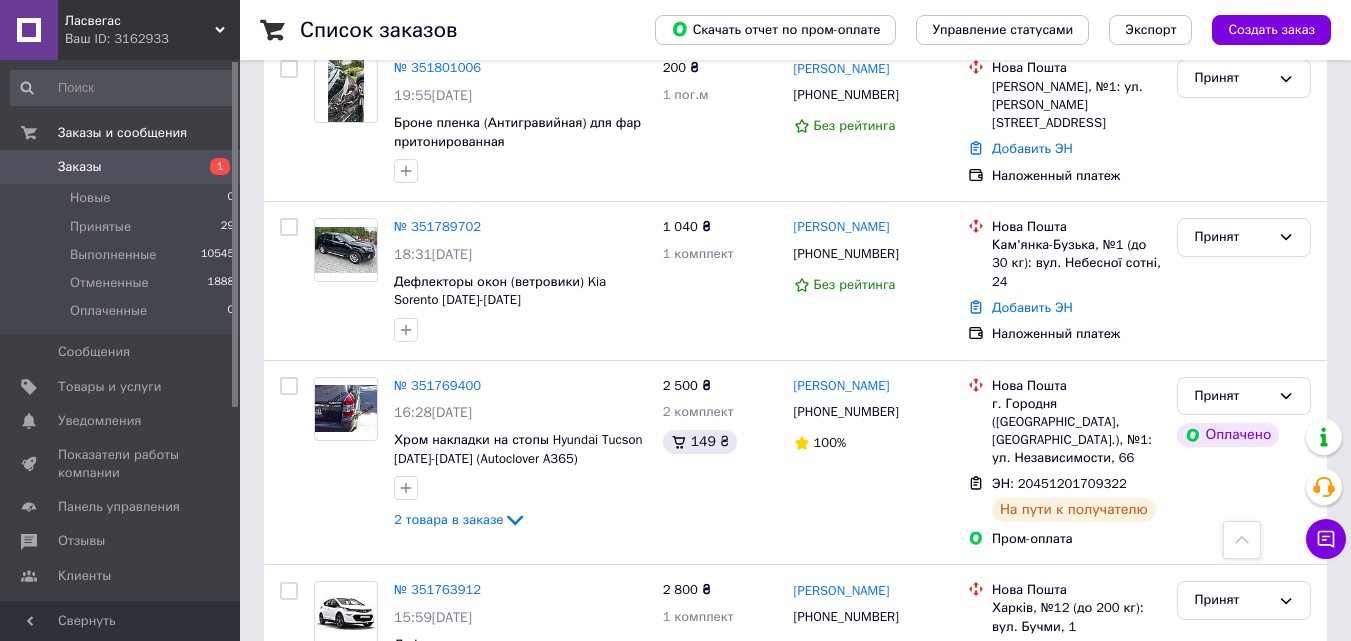 scroll, scrollTop: 3232, scrollLeft: 0, axis: vertical 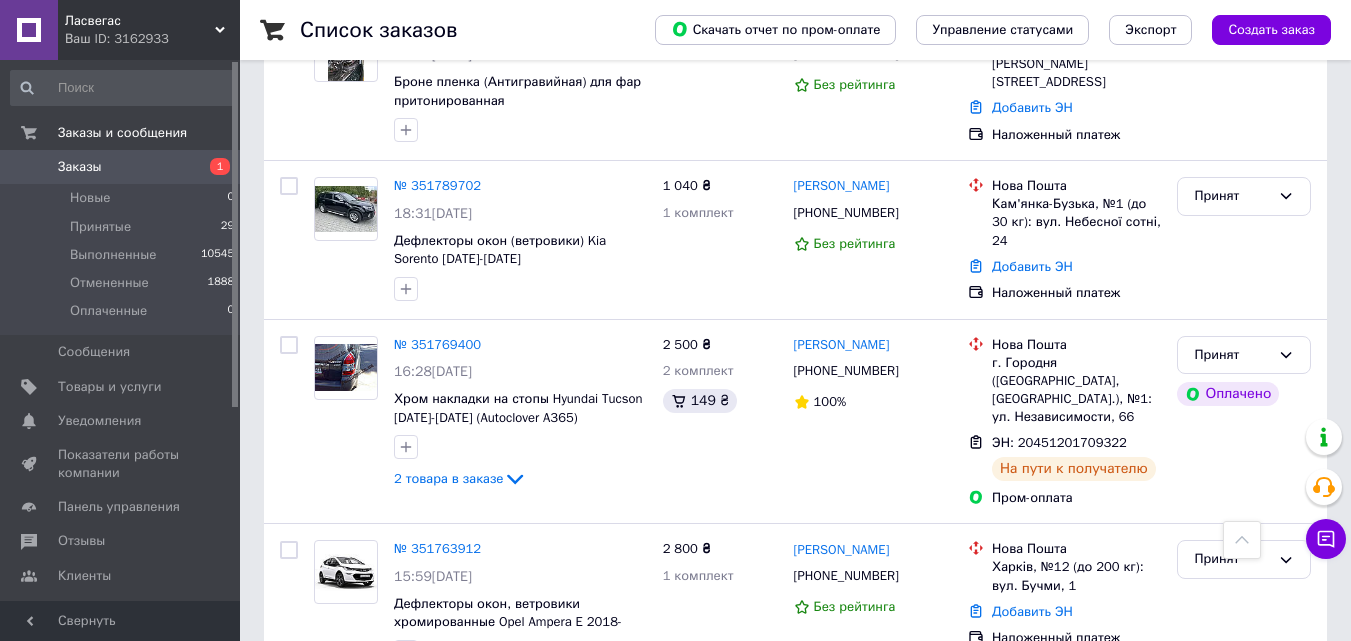 click on "2" at bounding box center [327, 725] 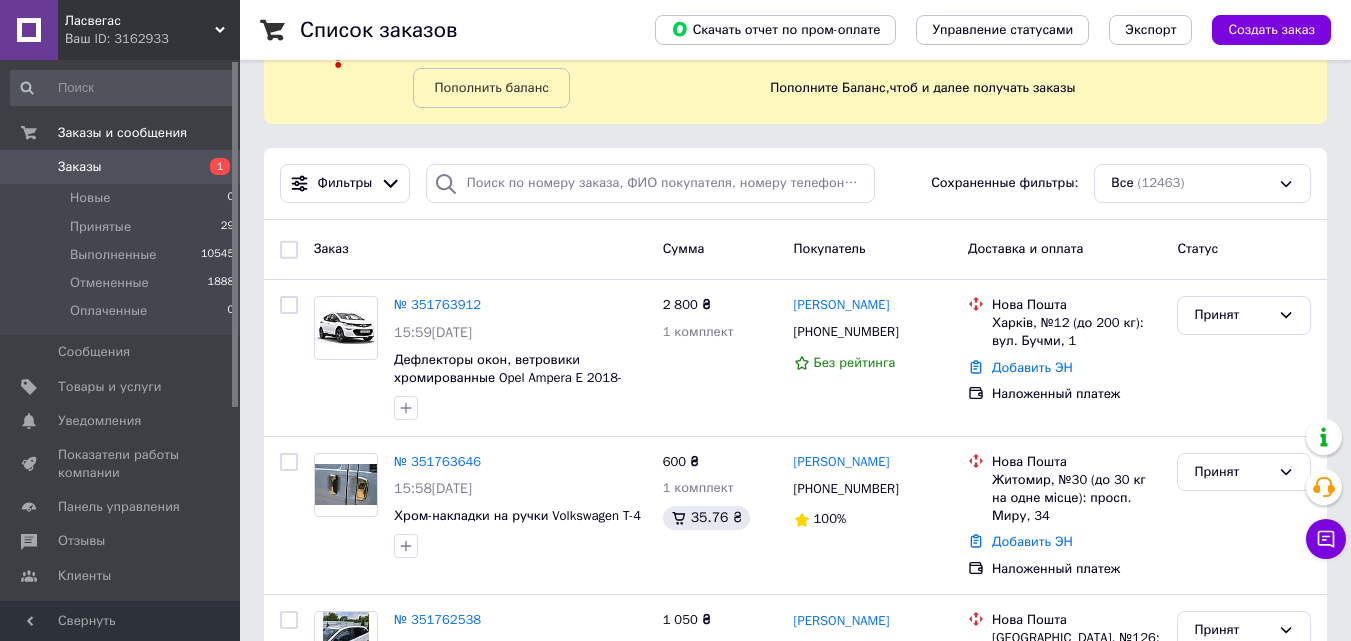 scroll, scrollTop: 0, scrollLeft: 0, axis: both 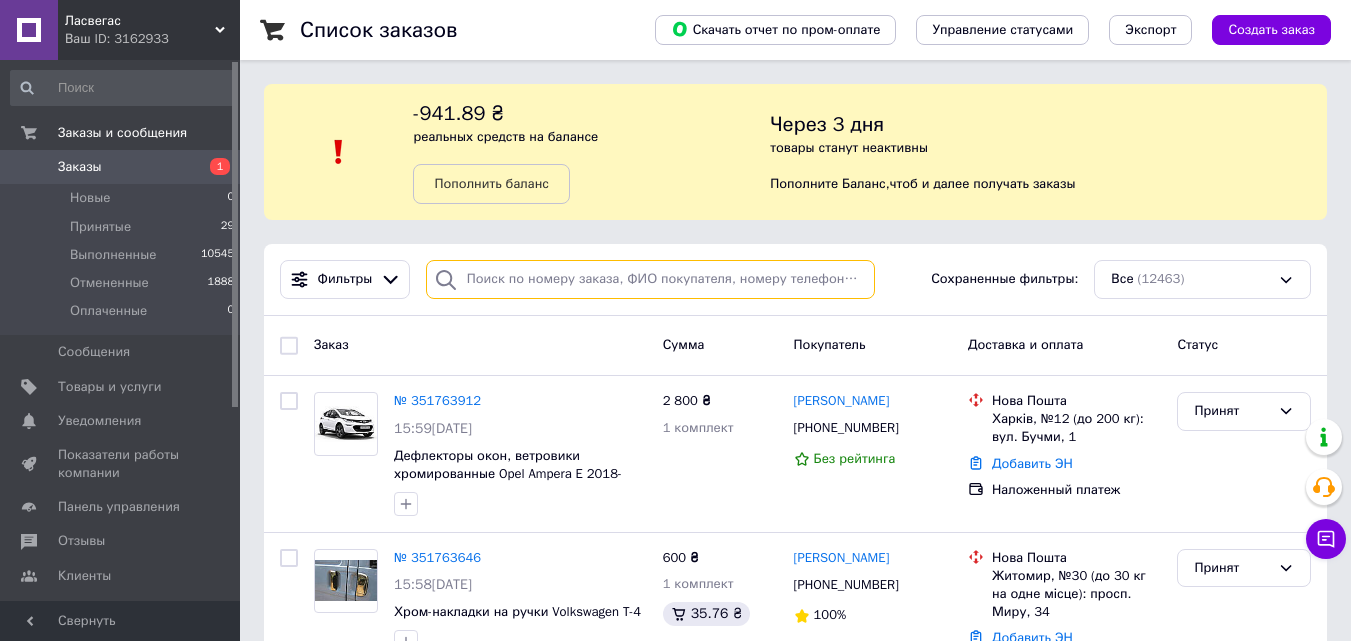 click at bounding box center (650, 279) 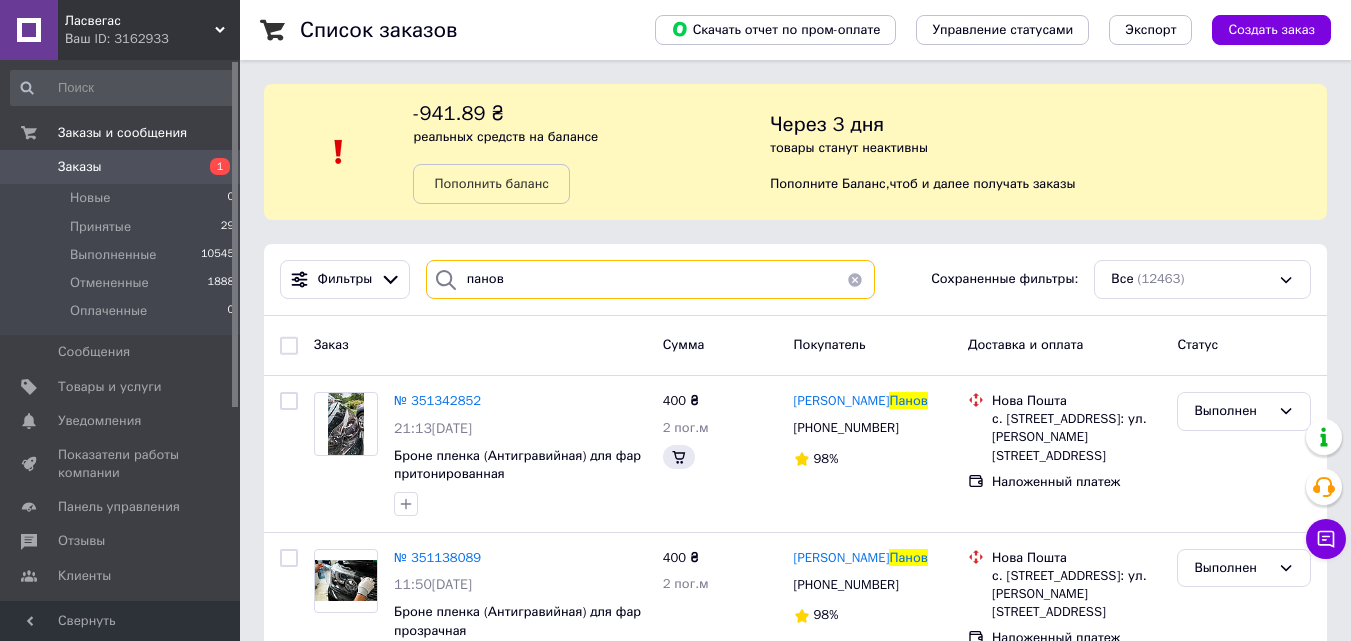scroll, scrollTop: 100, scrollLeft: 0, axis: vertical 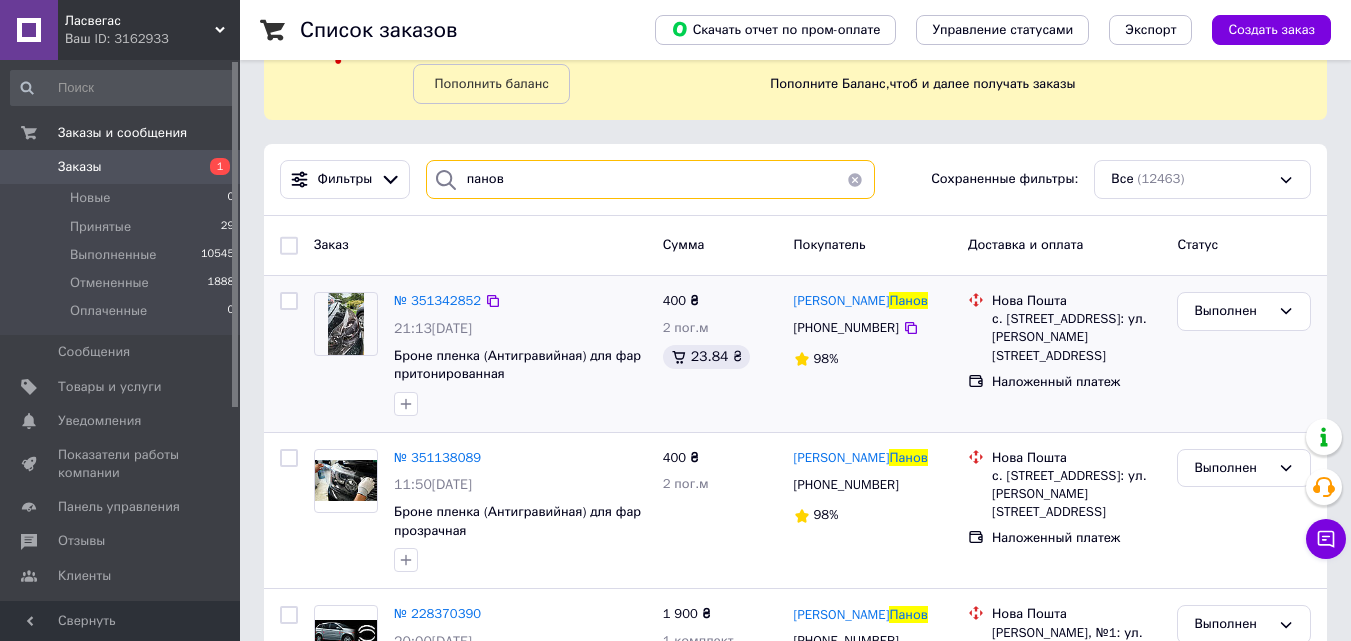 type on "панов" 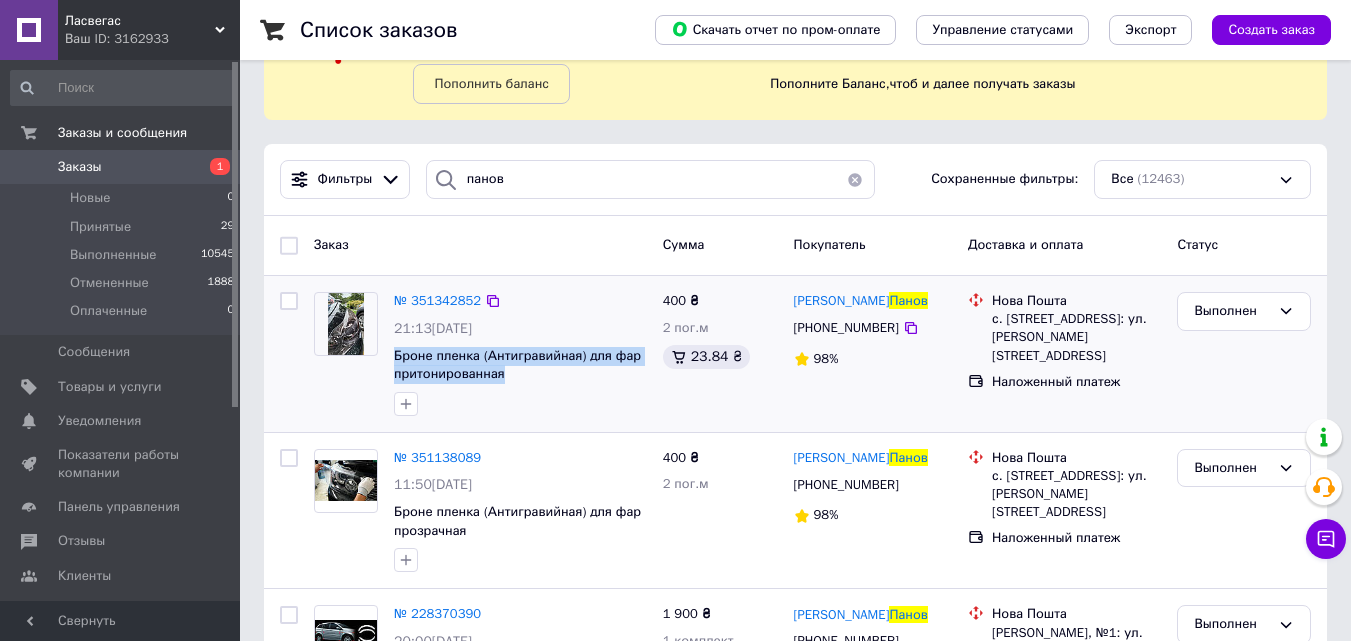 drag, startPoint x: 387, startPoint y: 348, endPoint x: 524, endPoint y: 380, distance: 140.68759 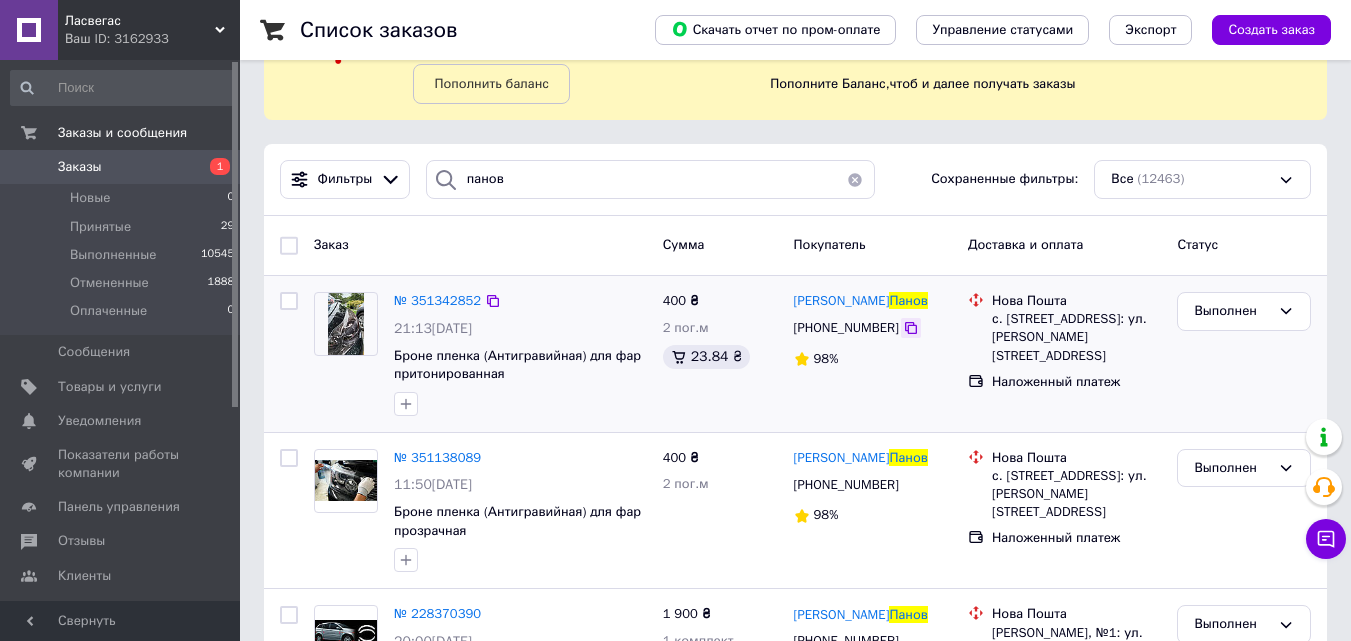 click 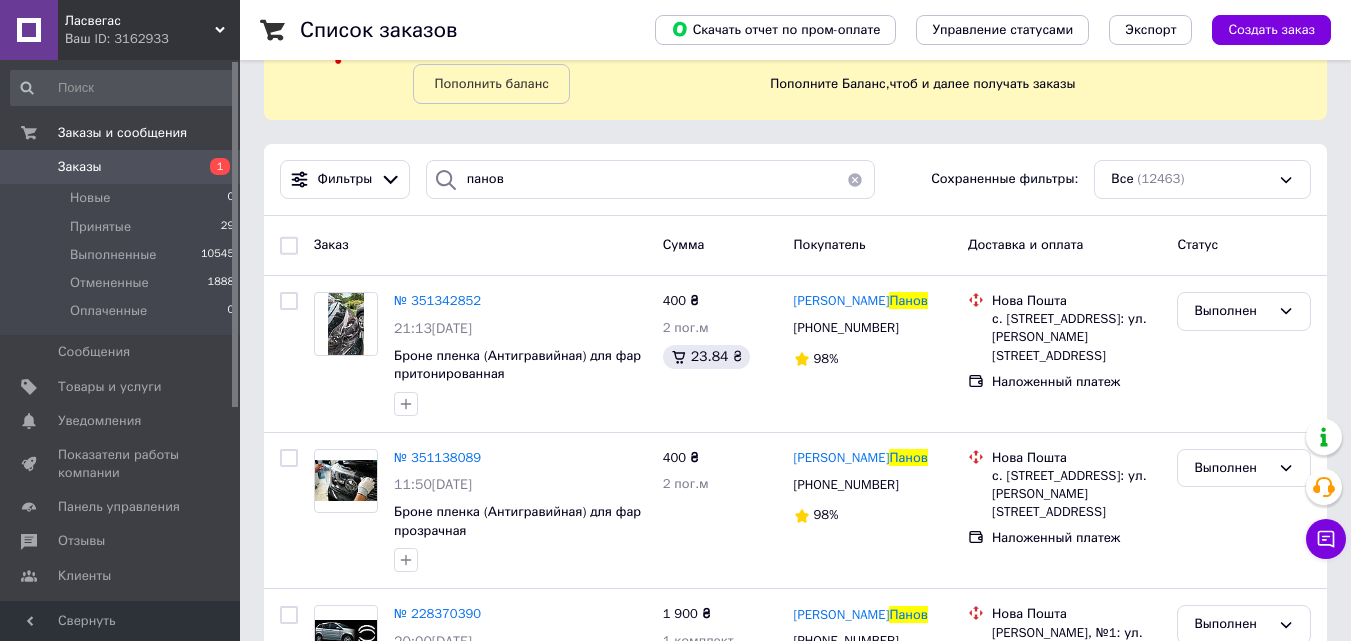 click at bounding box center [855, 179] 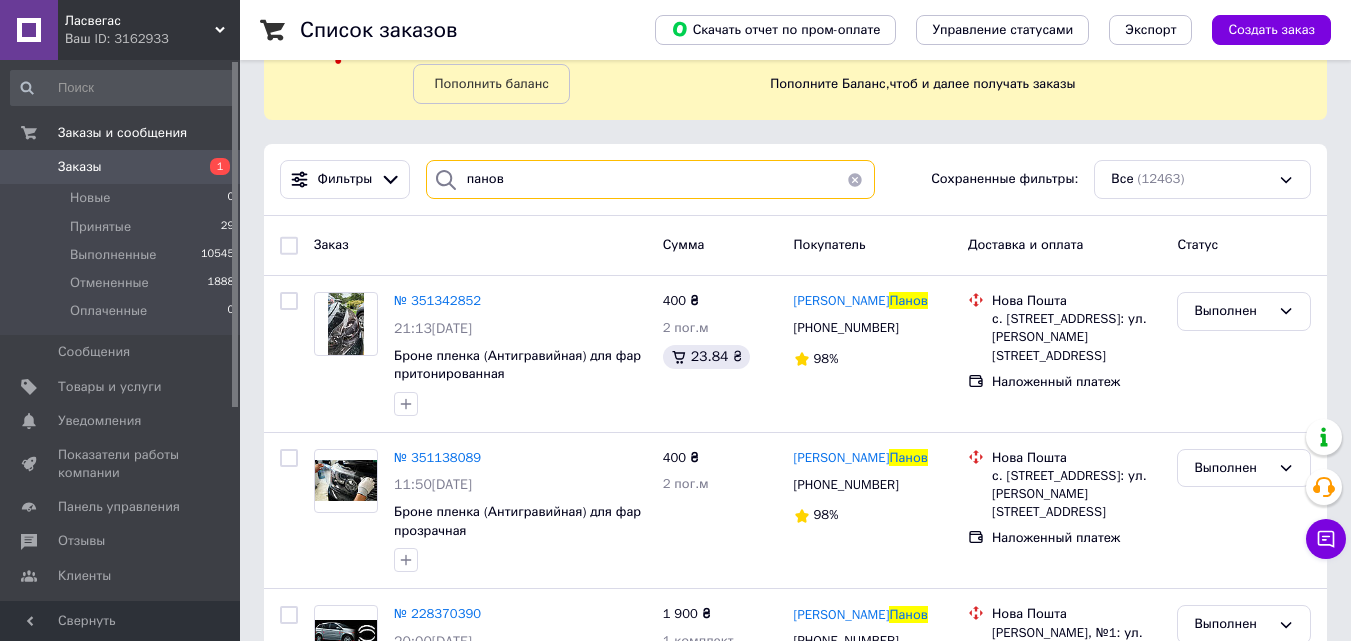 type 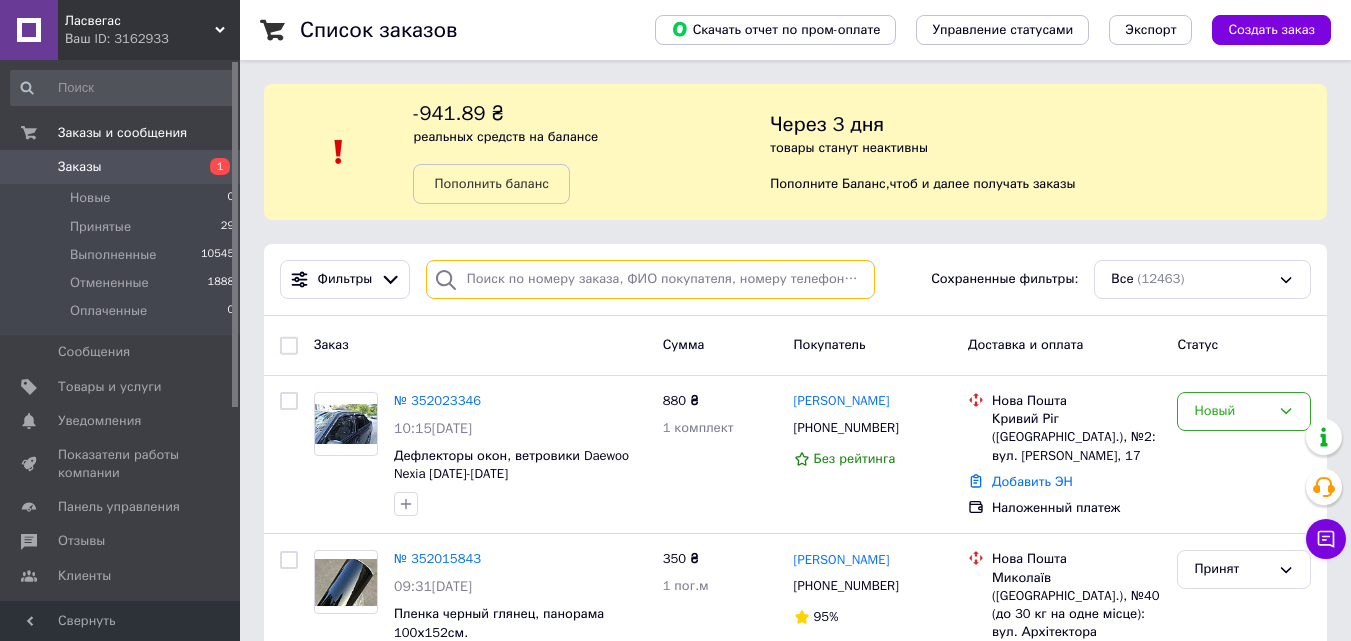 scroll, scrollTop: 100, scrollLeft: 0, axis: vertical 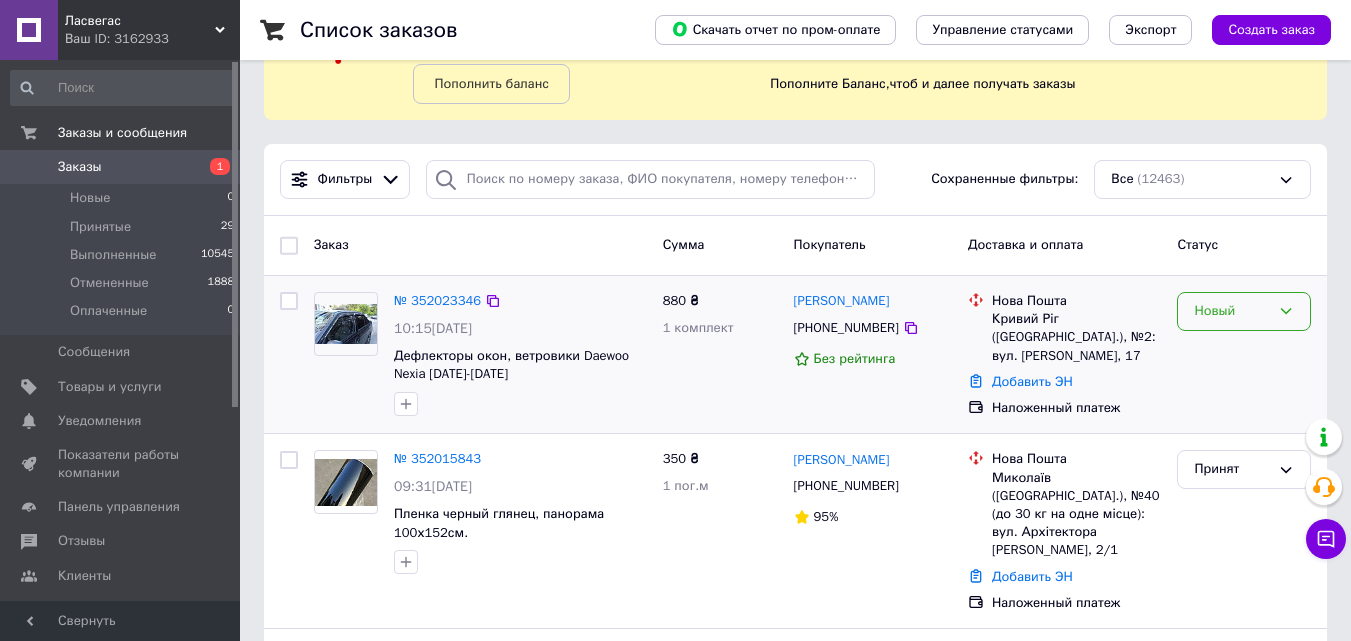 click on "Новый" at bounding box center [1232, 311] 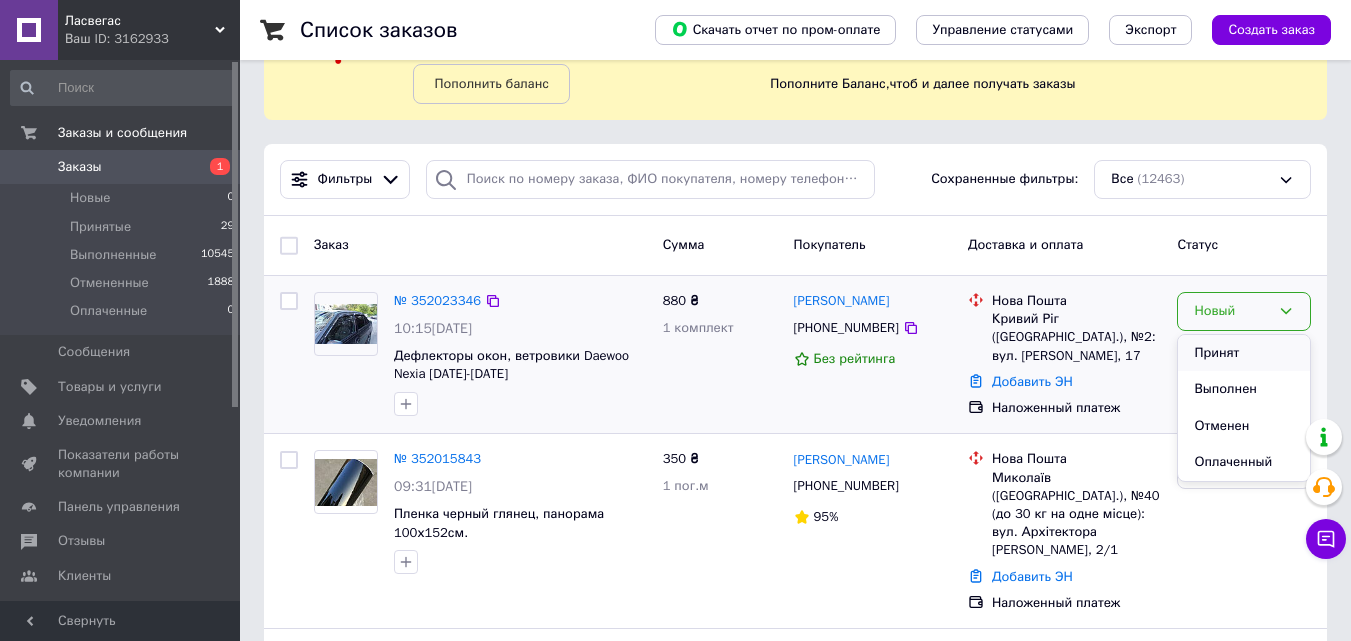 click on "Принят" at bounding box center (1244, 353) 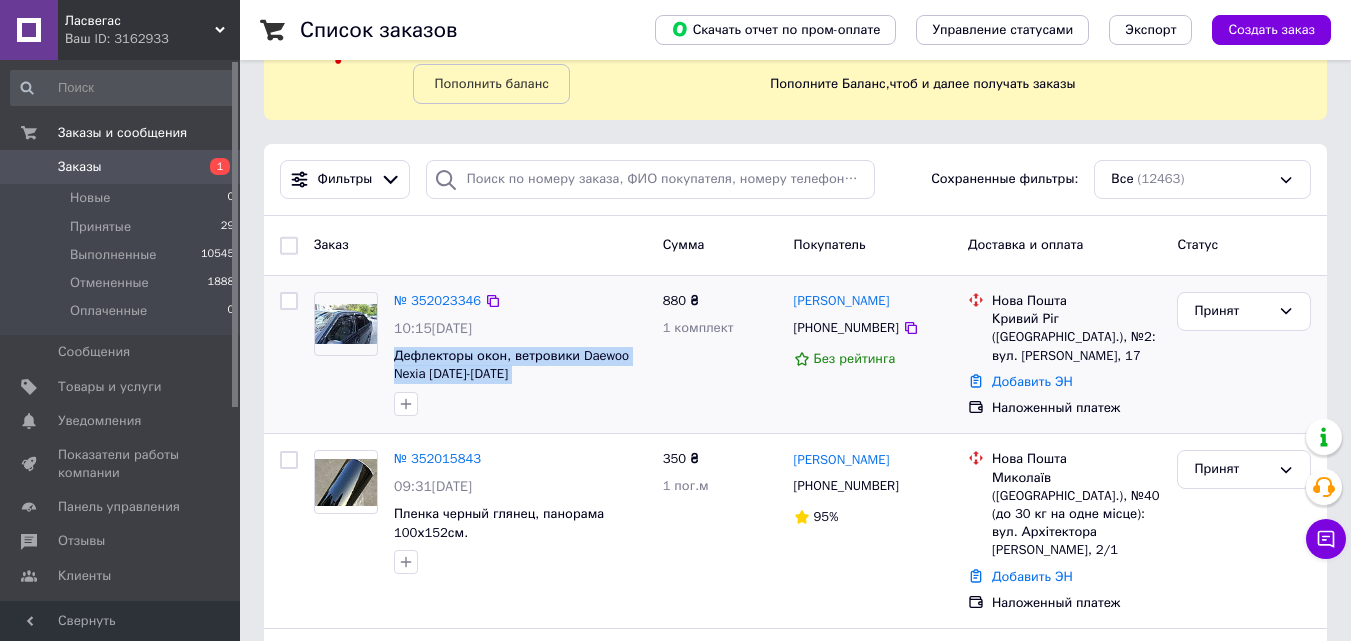 drag, startPoint x: 392, startPoint y: 353, endPoint x: 612, endPoint y: 381, distance: 221.77466 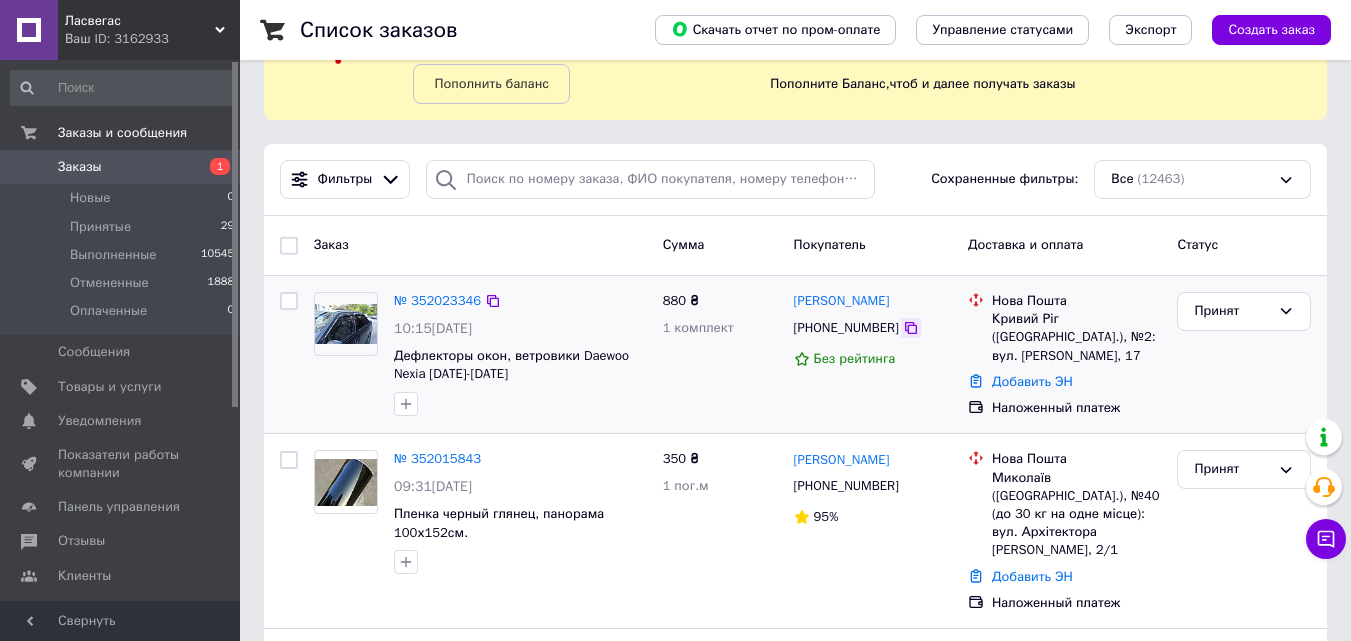 click 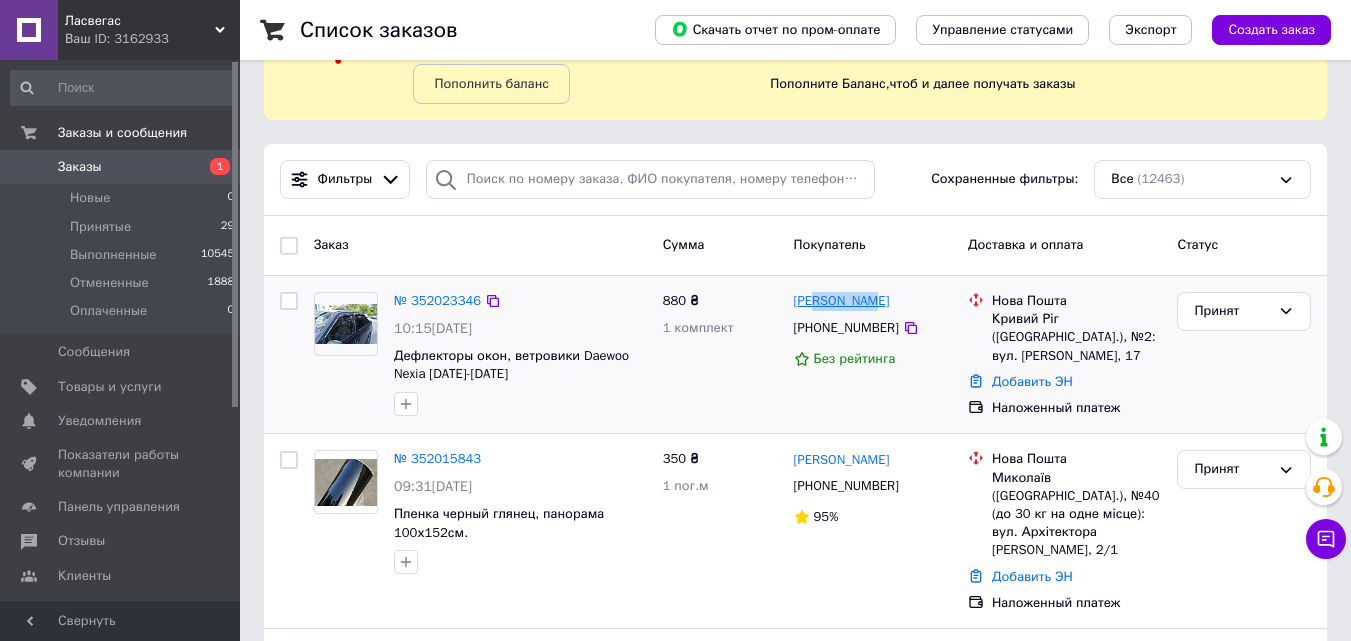 drag, startPoint x: 876, startPoint y: 298, endPoint x: 816, endPoint y: 297, distance: 60.00833 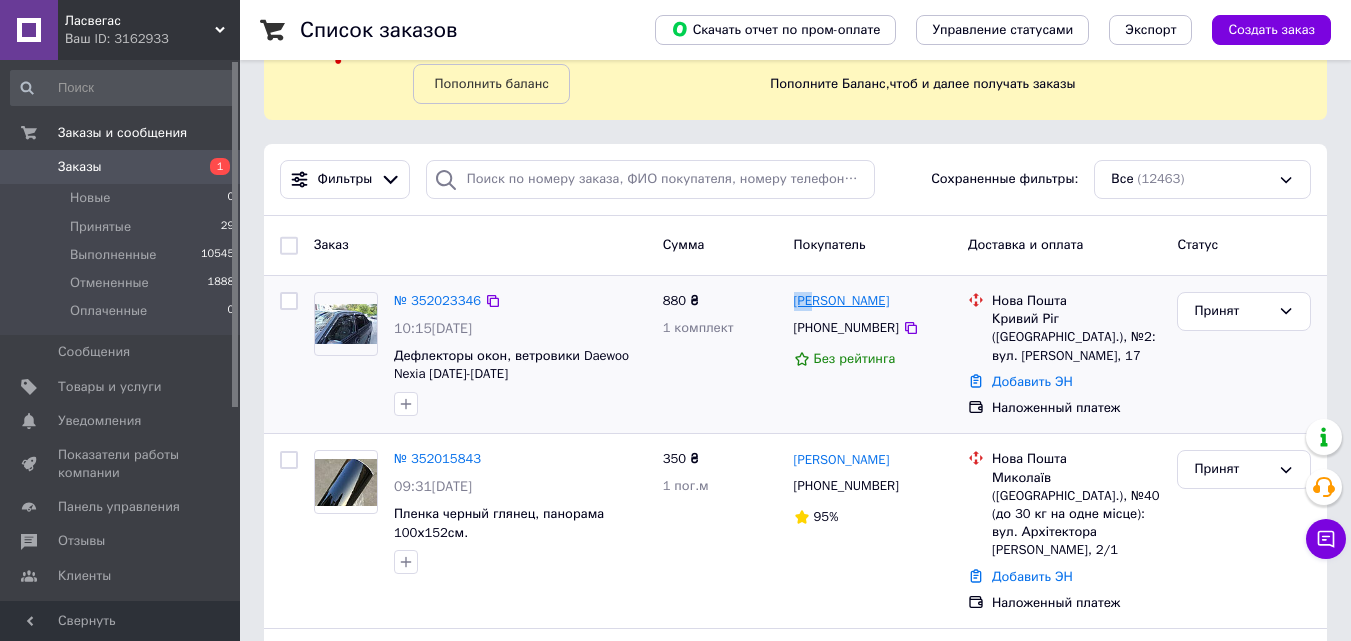 drag, startPoint x: 788, startPoint y: 299, endPoint x: 816, endPoint y: 298, distance: 28.01785 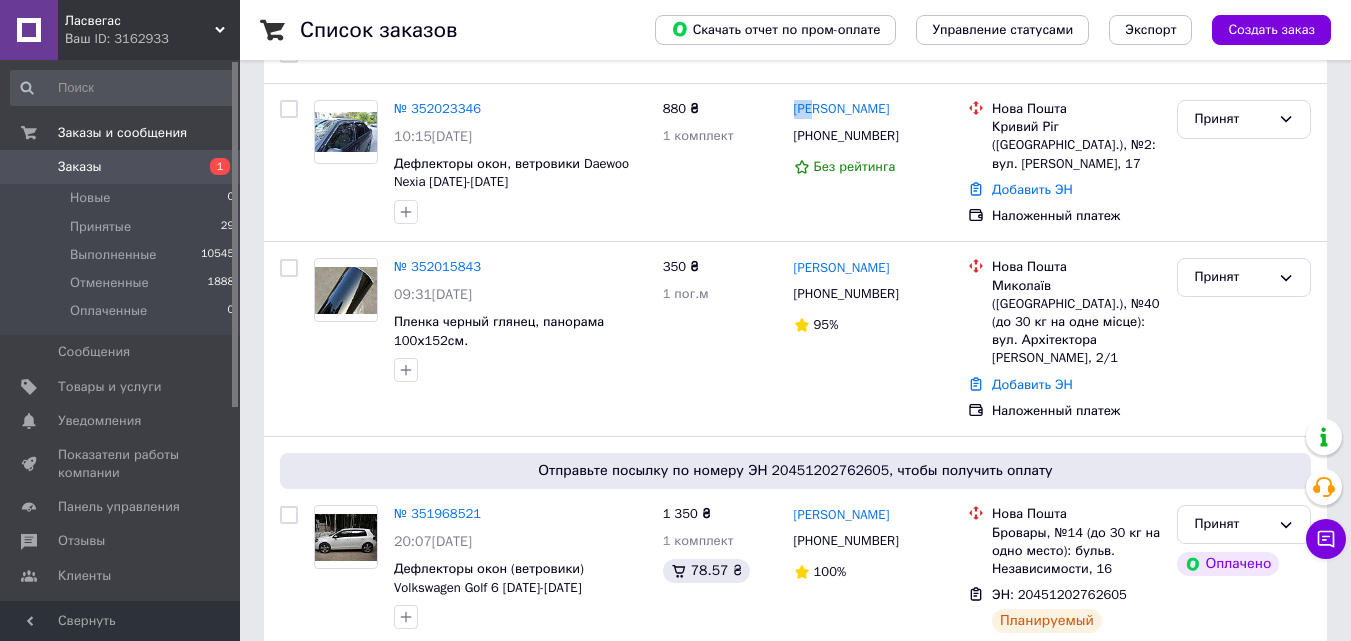 scroll, scrollTop: 300, scrollLeft: 0, axis: vertical 